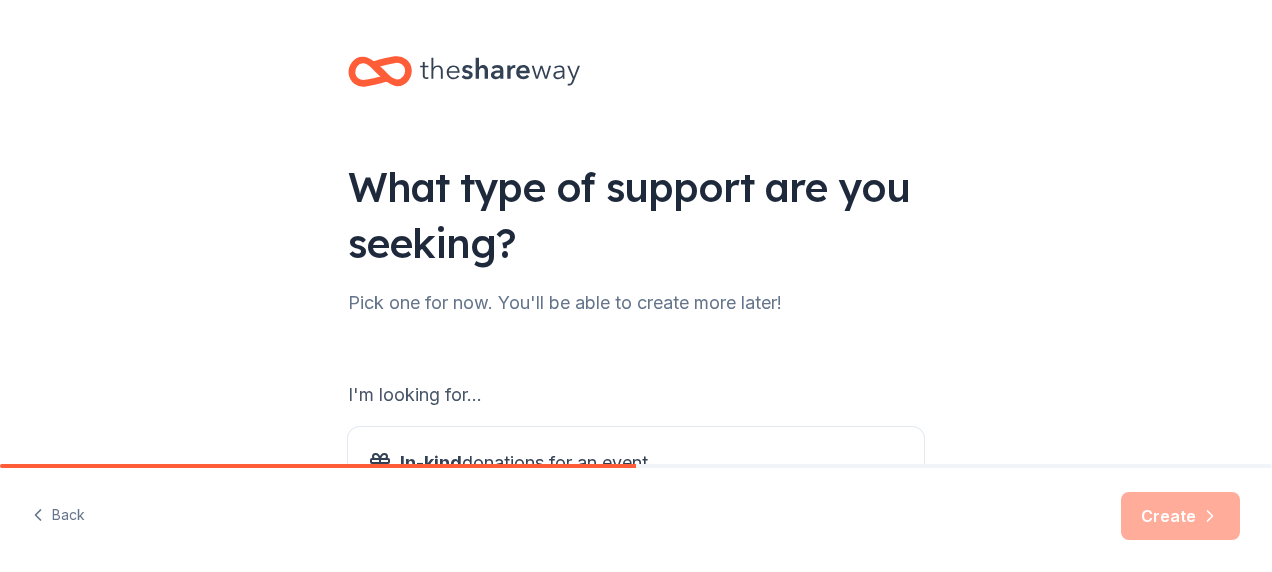 scroll, scrollTop: 0, scrollLeft: 0, axis: both 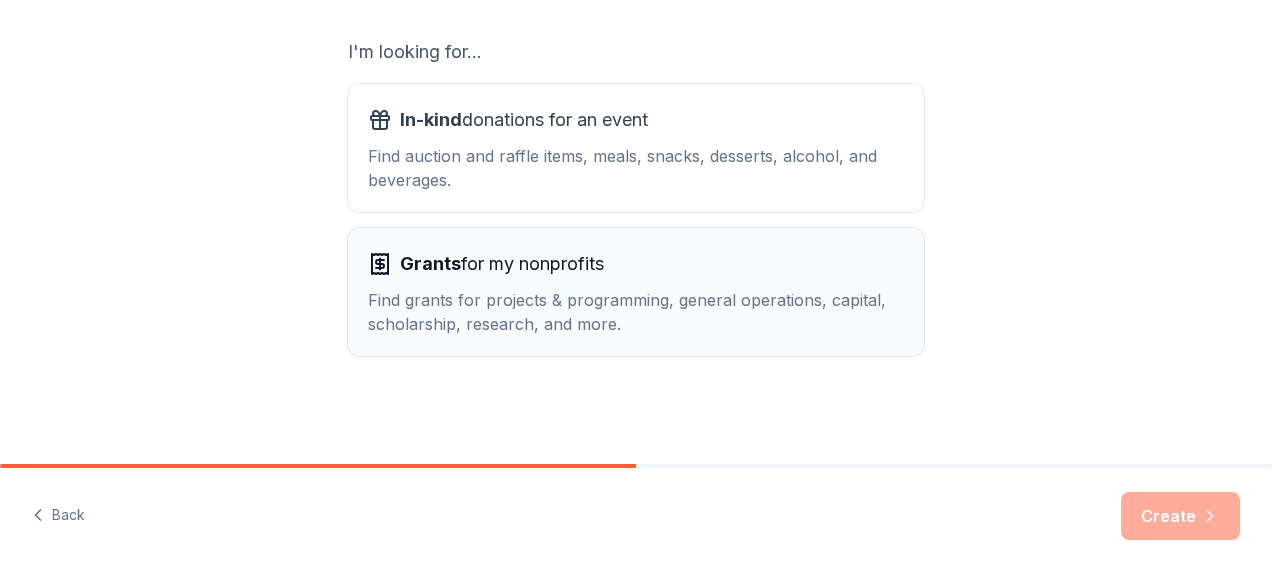 click on "Grants  for my nonprofits" at bounding box center [502, 264] 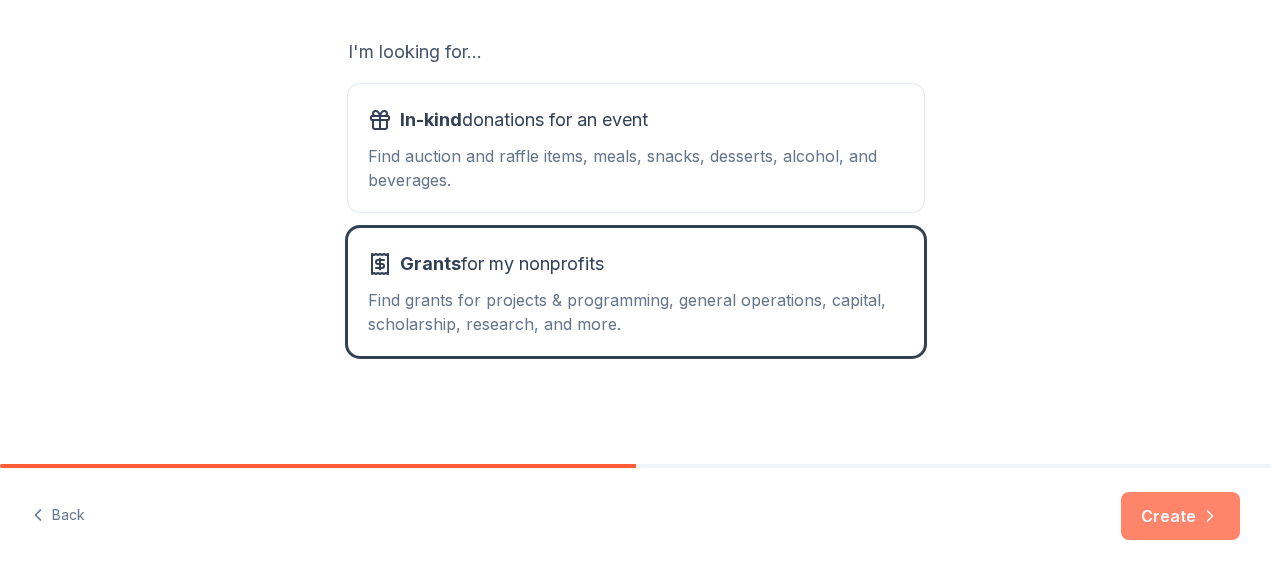 click on "Create" at bounding box center (1180, 516) 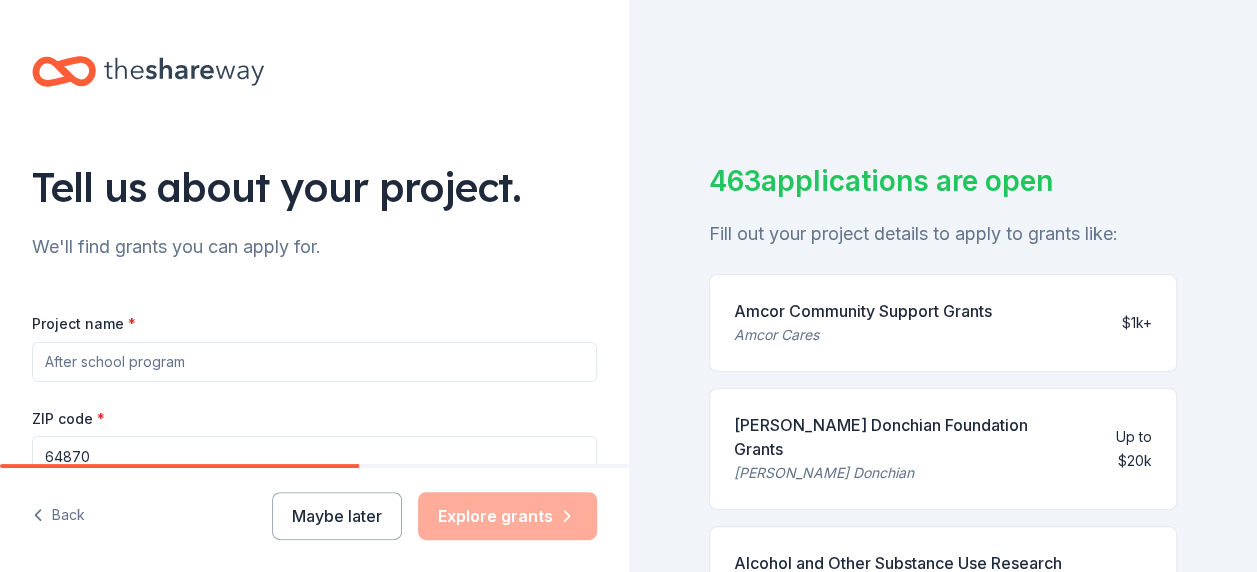 click on "Project name *" at bounding box center [314, 362] 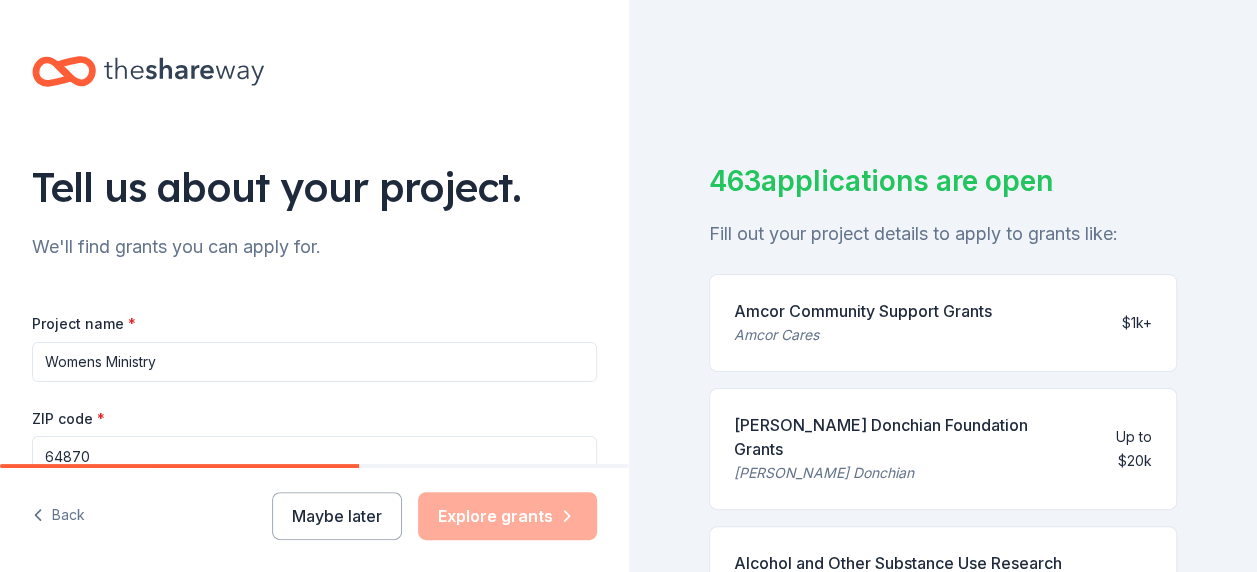 type on "Womens Ministry" 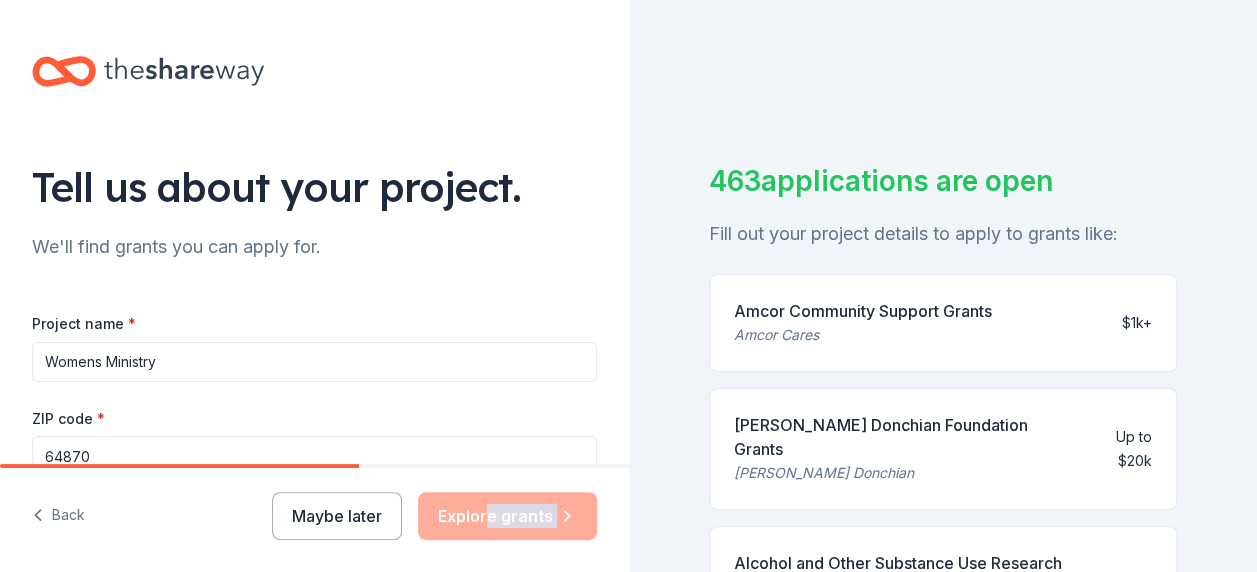 scroll, scrollTop: 24, scrollLeft: 0, axis: vertical 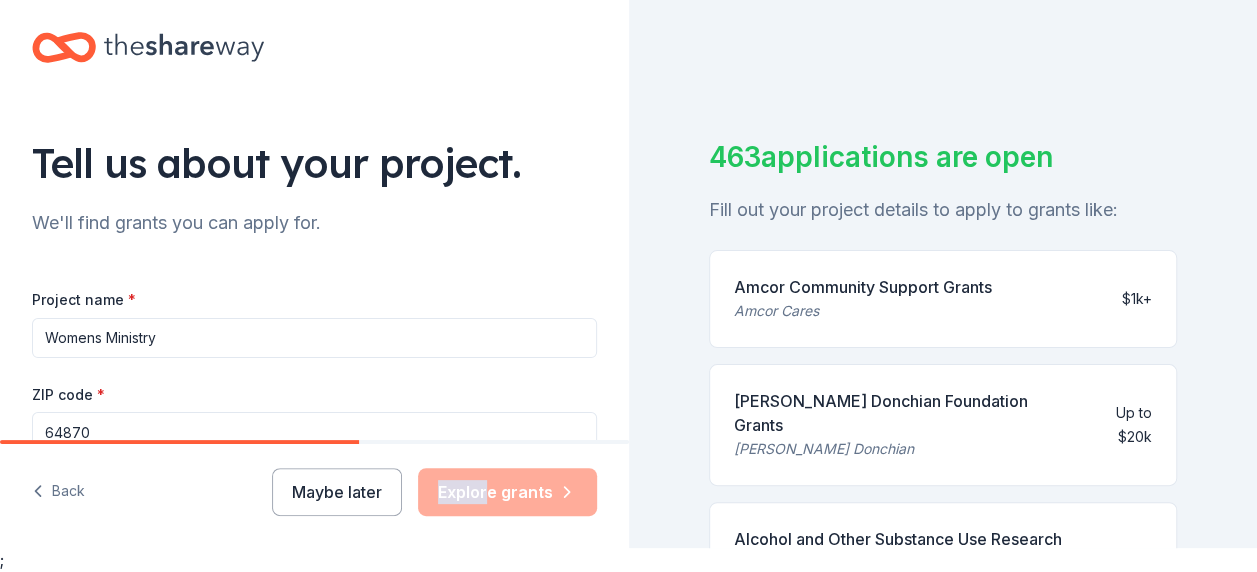 drag, startPoint x: 493, startPoint y: 520, endPoint x: 520, endPoint y: 434, distance: 90.13878 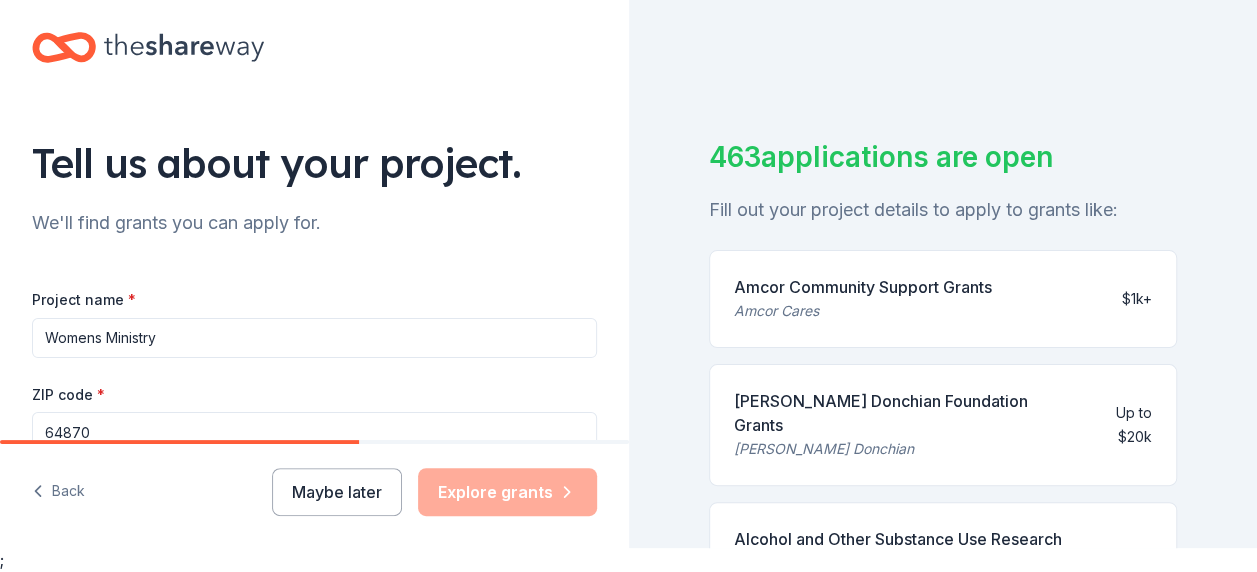 click on "Maybe later Explore grants" at bounding box center (434, 492) 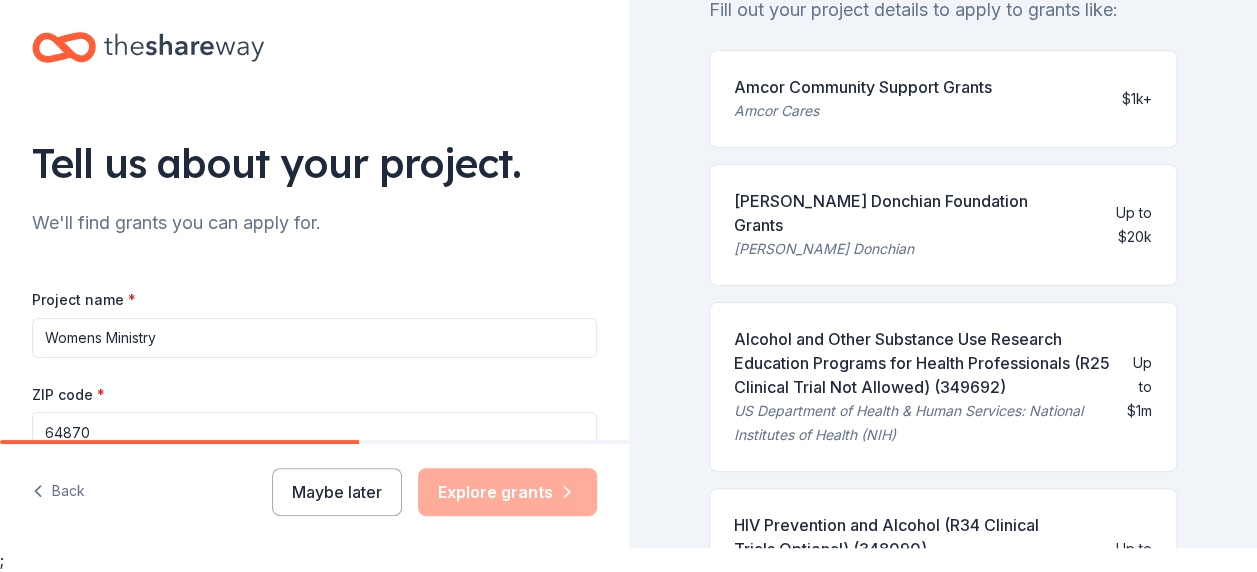 scroll, scrollTop: 240, scrollLeft: 0, axis: vertical 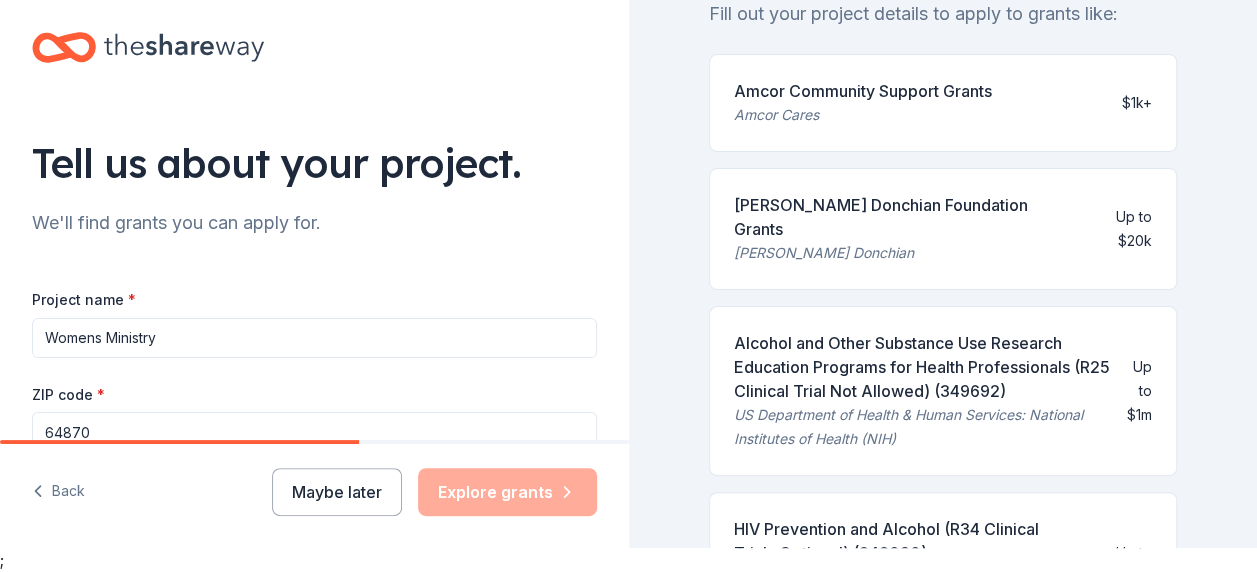 click on "Maybe later Explore grants" at bounding box center [434, 492] 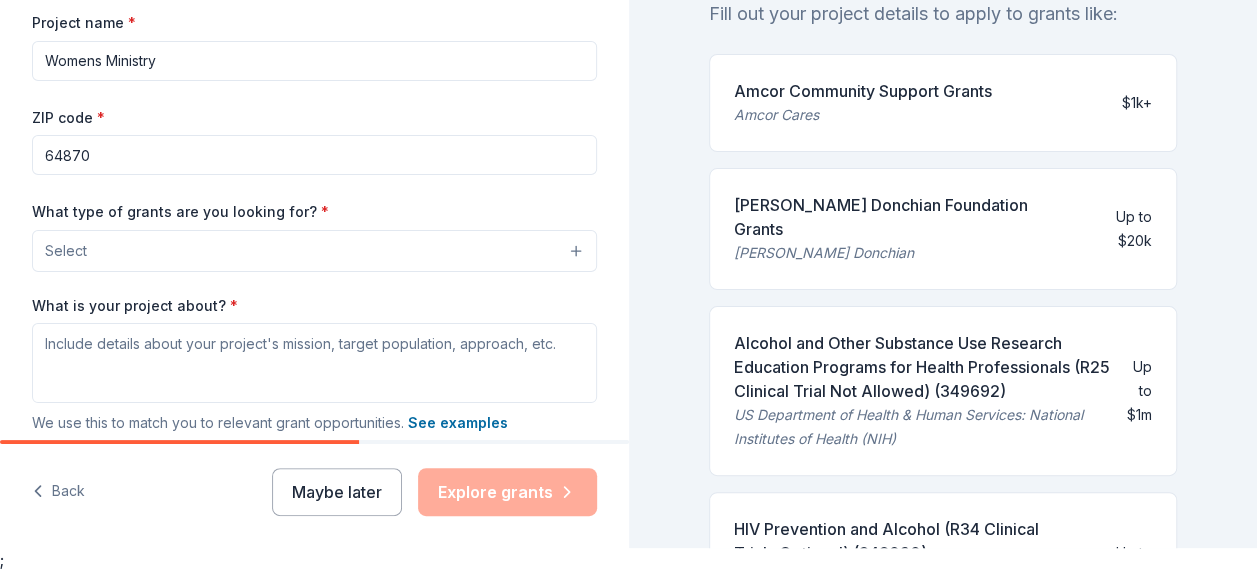 scroll, scrollTop: 288, scrollLeft: 0, axis: vertical 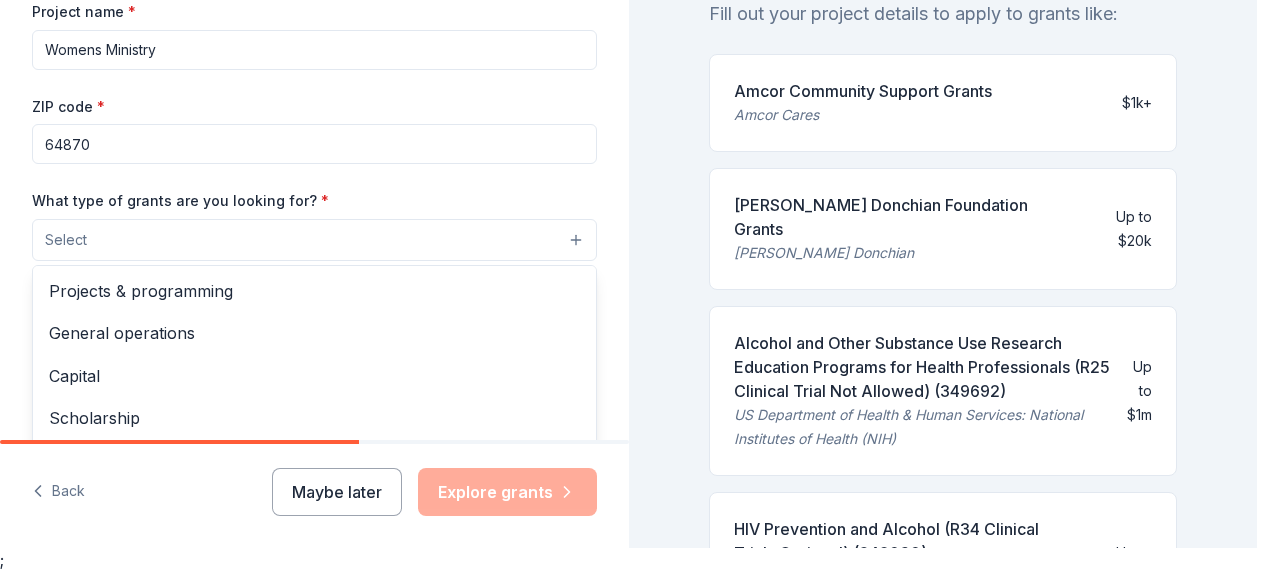 click on "Select" at bounding box center [66, 240] 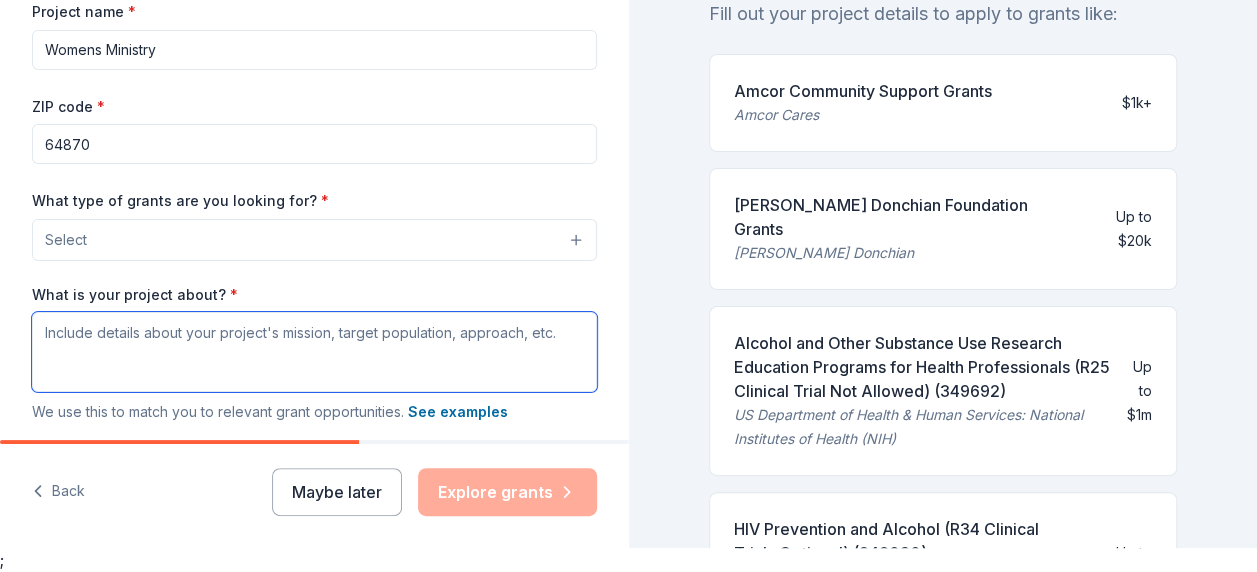 click on "What is your project about? *" at bounding box center (314, 352) 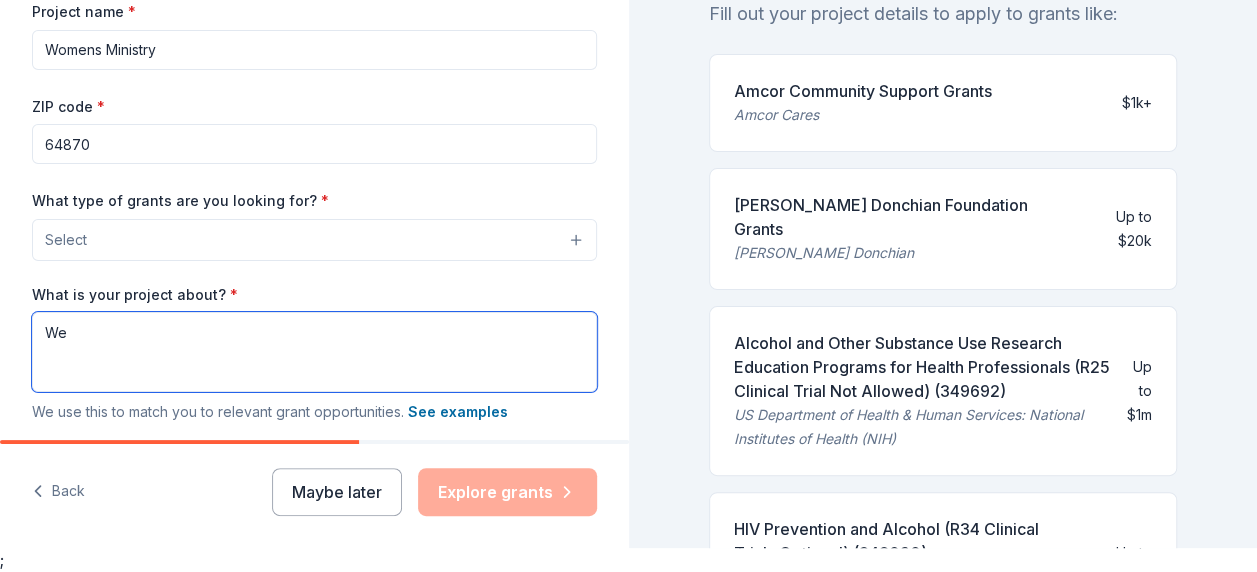 click on "We" at bounding box center [314, 352] 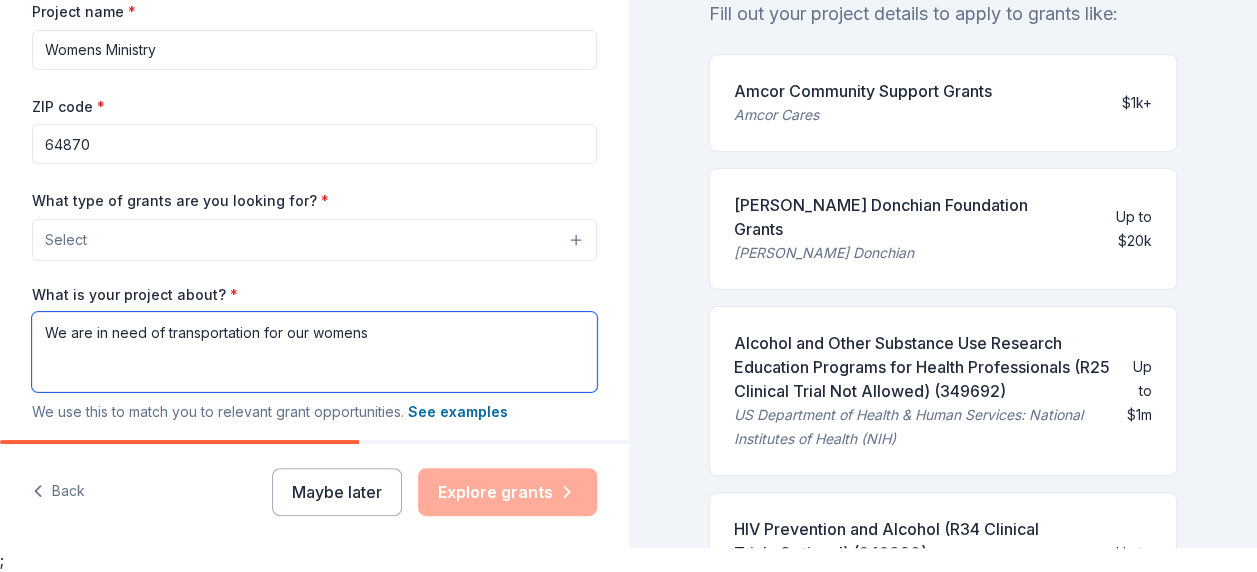click on "We are in need of transportation for our womens" at bounding box center (314, 352) 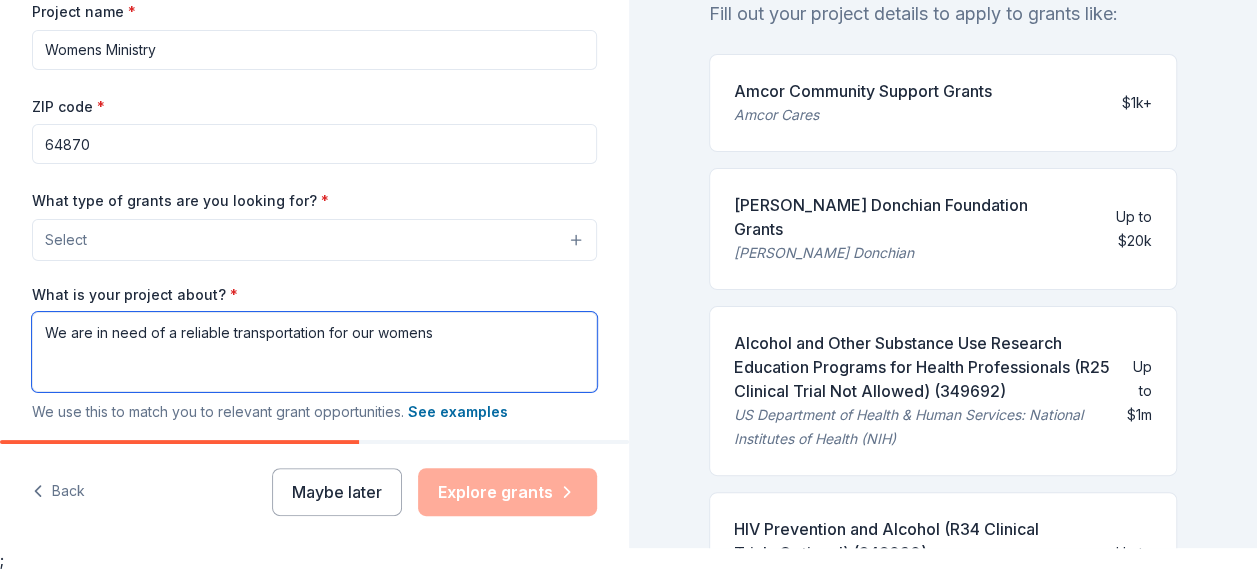 click on "We are in need of a reliable transportation for our womens" at bounding box center (314, 352) 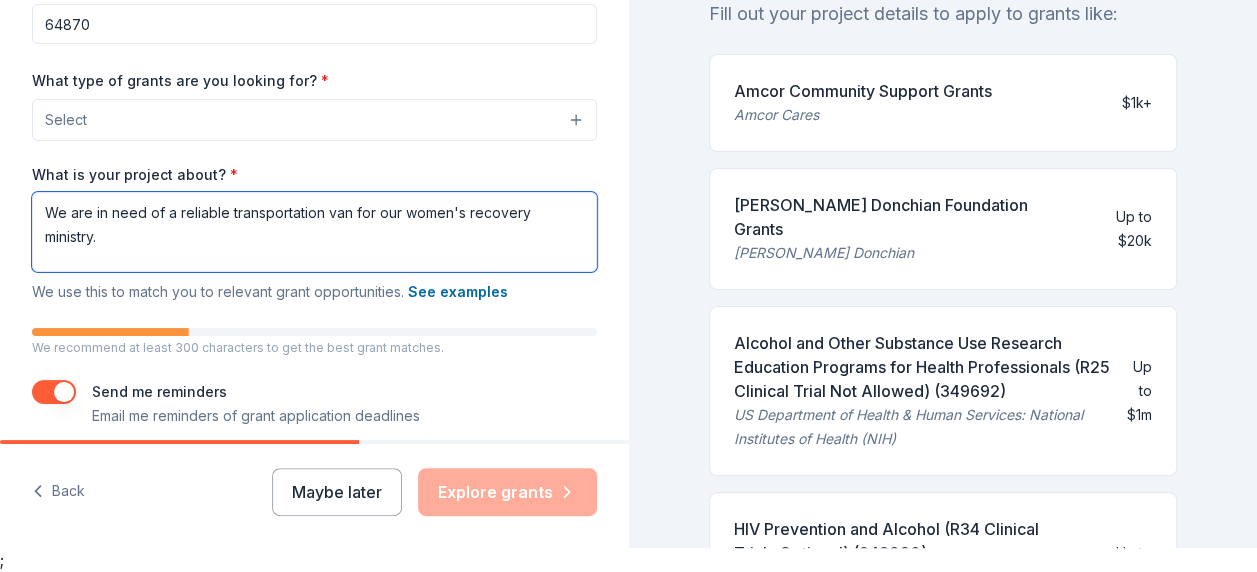 scroll, scrollTop: 448, scrollLeft: 0, axis: vertical 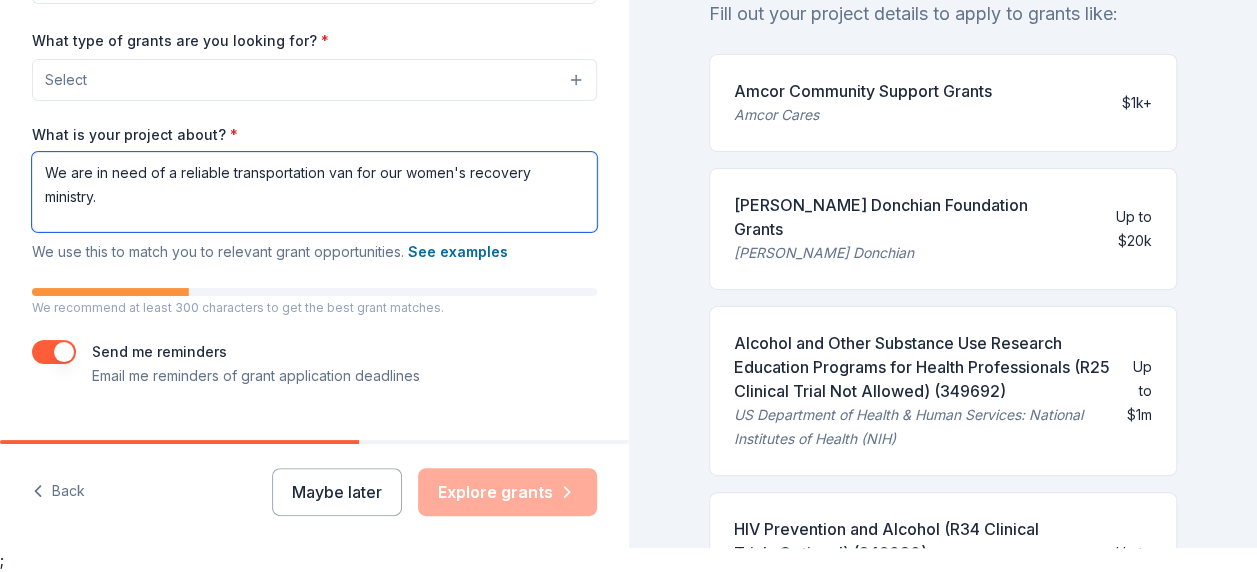 click on "We are in need of a reliable transportation van for our women's recovery ministry." at bounding box center (314, 192) 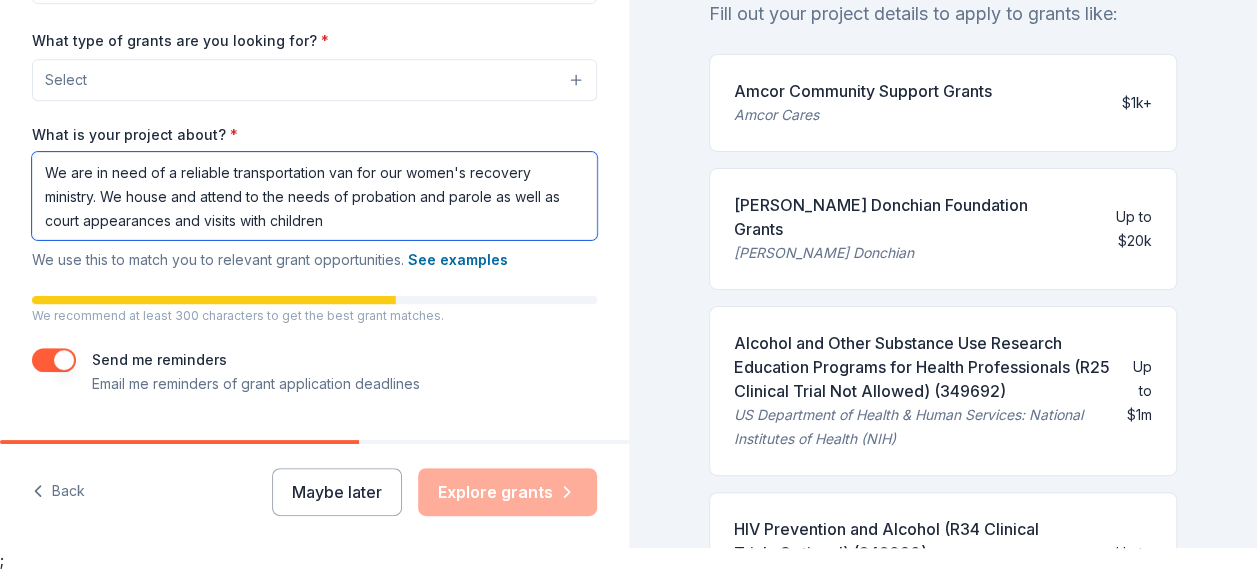 click on "We are in need of a reliable transportation van for our women's recovery ministry. We house and attend to the needs of probation and parole as well as court appearances and visits with children" at bounding box center (314, 196) 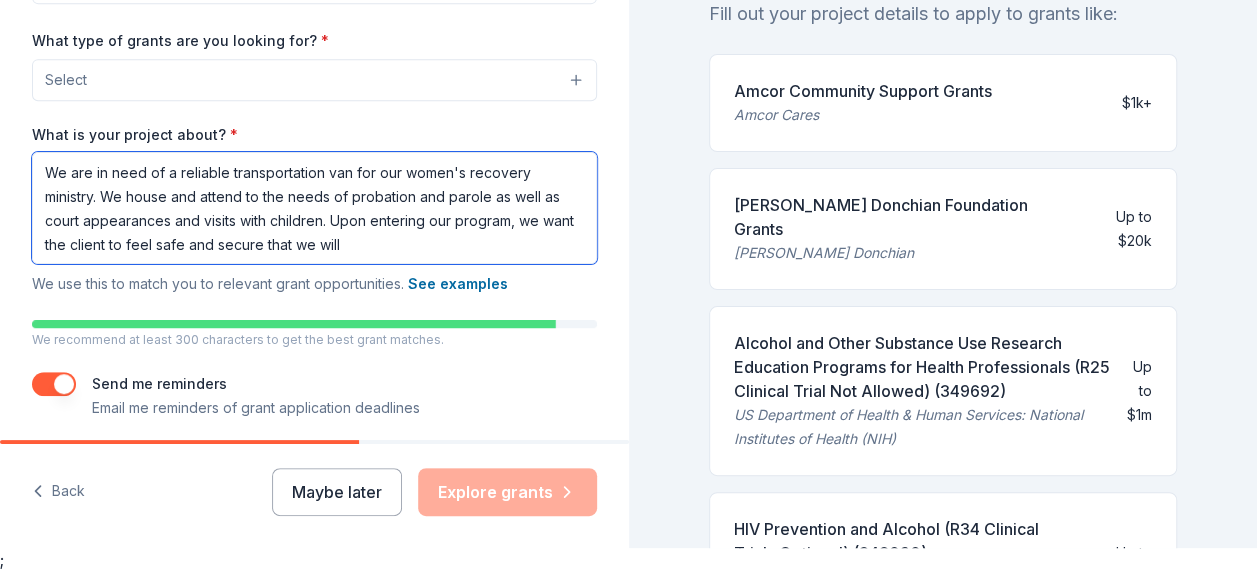 click on "We are in need of a reliable transportation van for our women's recovery ministry. We house and attend to the needs of probation and parole as well as court appearances and visits with children. Upon entering our program, we want the client to feel safe and secure that we will" at bounding box center [314, 208] 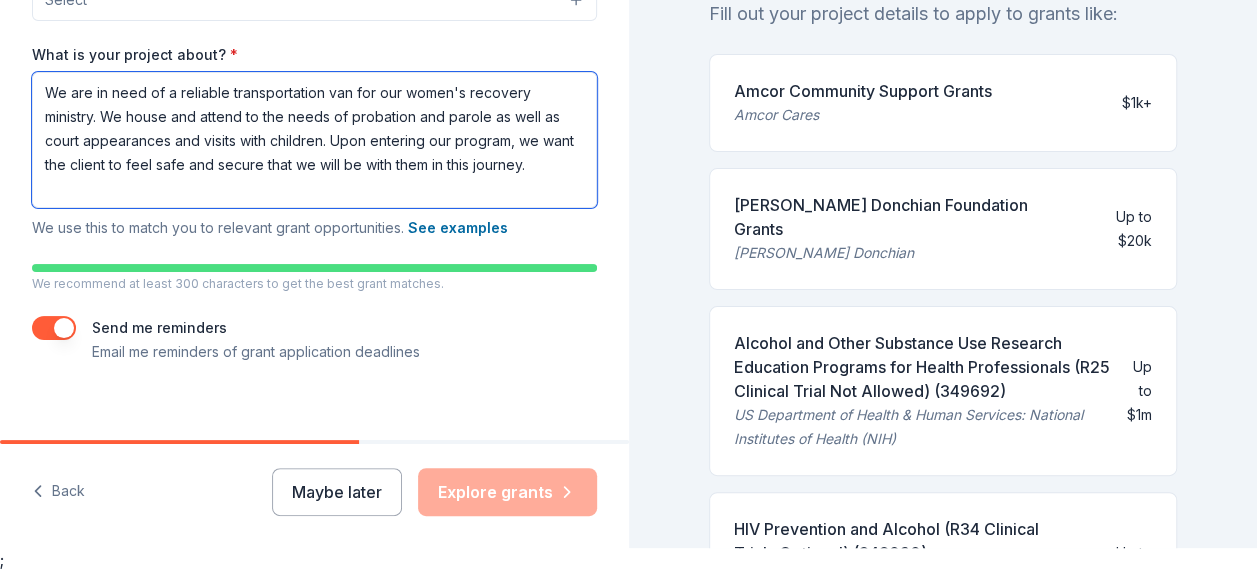 scroll, scrollTop: 546, scrollLeft: 0, axis: vertical 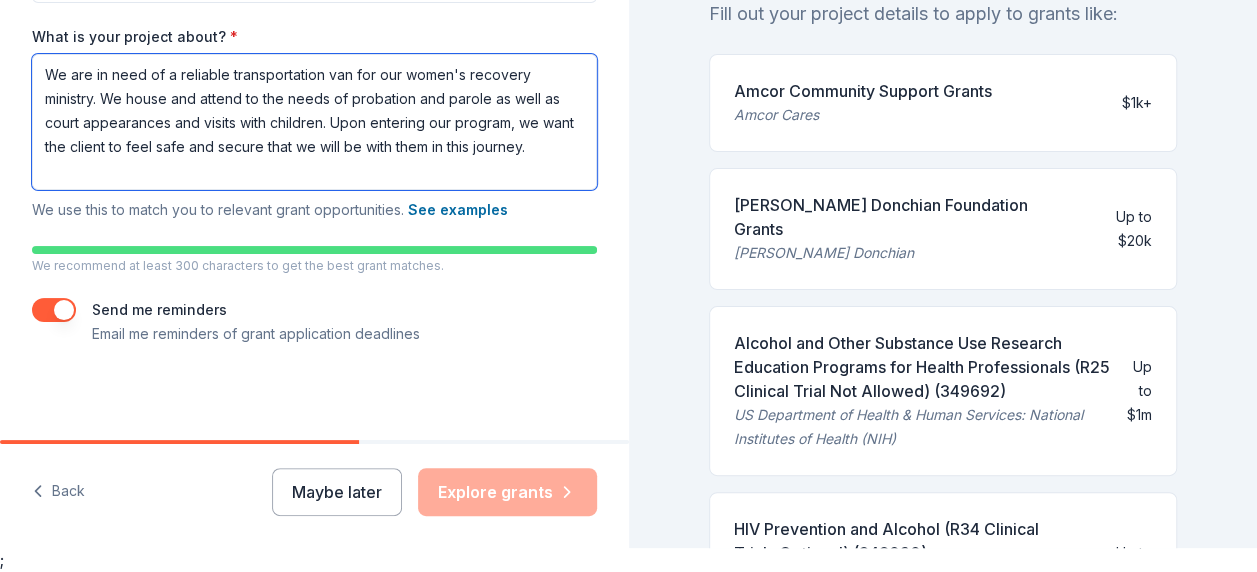 type on "We are in need of a reliable transportation van for our women's recovery ministry. We house and attend to the needs of probation and parole as well as court appearances and visits with children. Upon entering our program, we want the client to feel safe and secure that we will be with them in this journey." 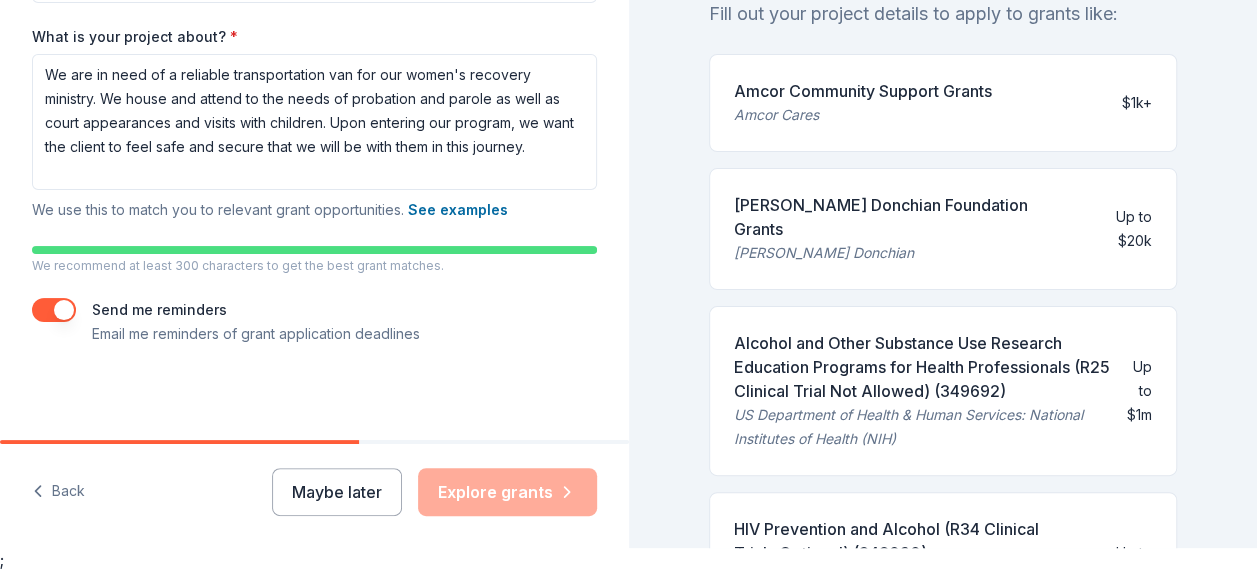 click on "463  applications are open Fill out your project details to apply to grants like: Amcor Community Support Grants Amcor Cares $1k+ [PERSON_NAME] Donchian Foundation Grants [PERSON_NAME] Donchian Up to $20k Alcohol and Other Substance Use Research Education Programs for Health Professionals (R25 Clinical Trial Not Allowed) (349692) US Department of Health & Human Services: National Institutes of Health (NIH) Up to $1m HIV Prevention and Alcohol (R34 Clinical Trials Optional) (348090) US Department of Health & Human Services: National Institutes of Health (NIH) Up to $450k Innovation for [MEDICAL_DATA] Discovery (R01 Clinical Trial Not Allowed) (347659) US Department of Health & Human Services: National Institutes of Health (NIH) Up to $500k NEI Institutional Mentored Physician Scientist Award (K12 Clinical Trial Optional) (348702) US Department of Health & Human Services: National Institutes of Health (NIH) Up to $55k Developing Digital Therapeutics for Substance Use Disorders (UG3/UH3 Clinical Trial optional) (352661)" at bounding box center [943, 262] 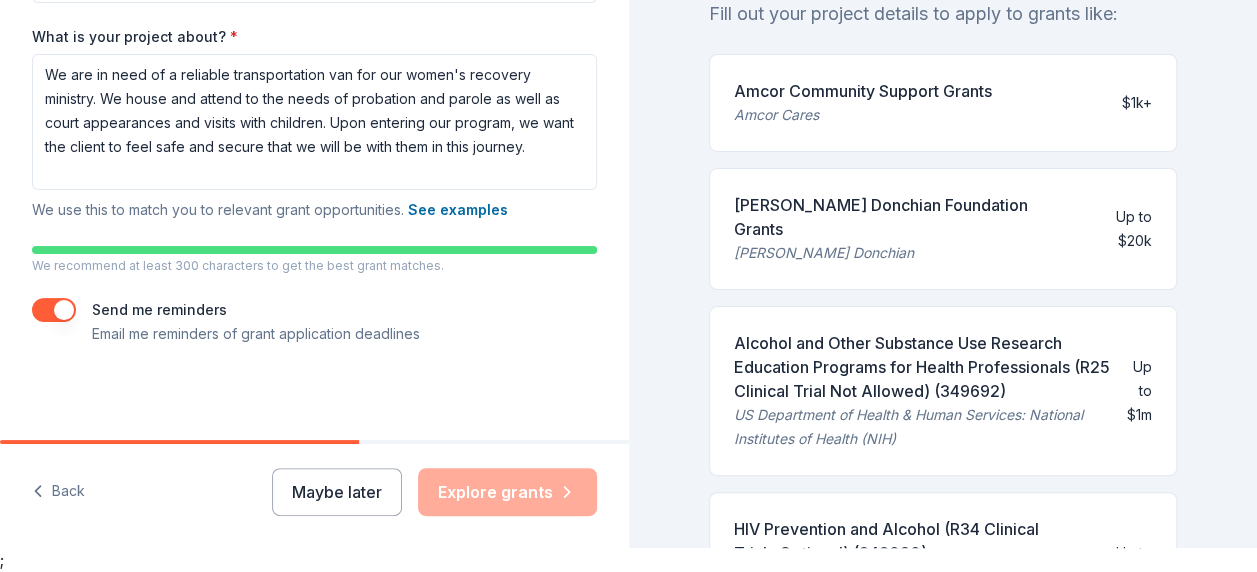 click on "Maybe later Explore grants" at bounding box center [434, 492] 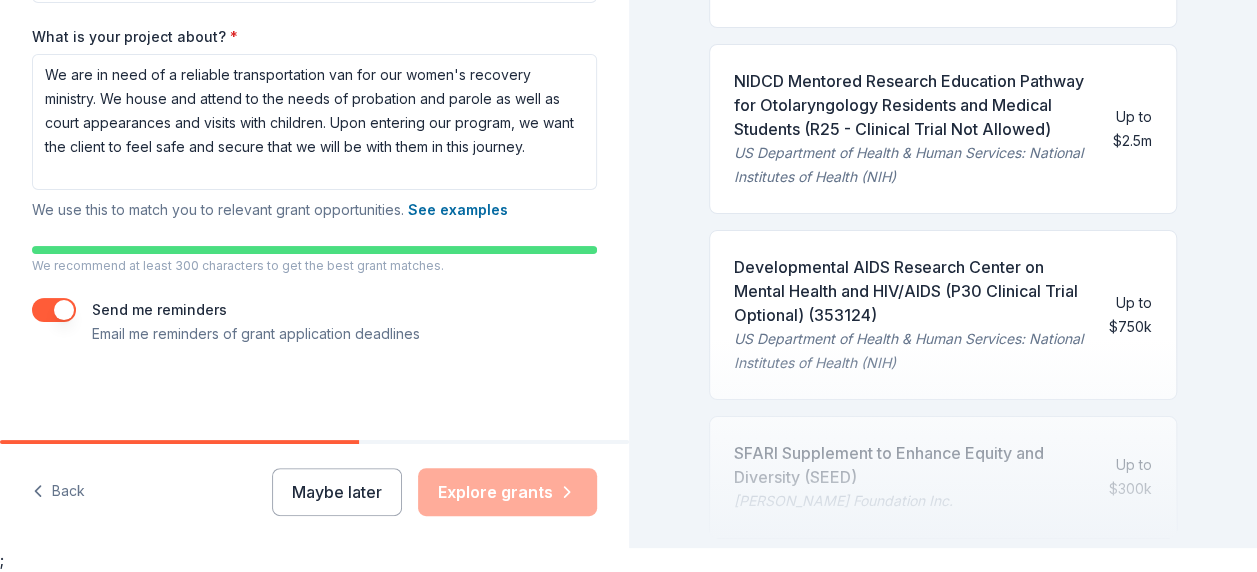 scroll, scrollTop: 1498, scrollLeft: 0, axis: vertical 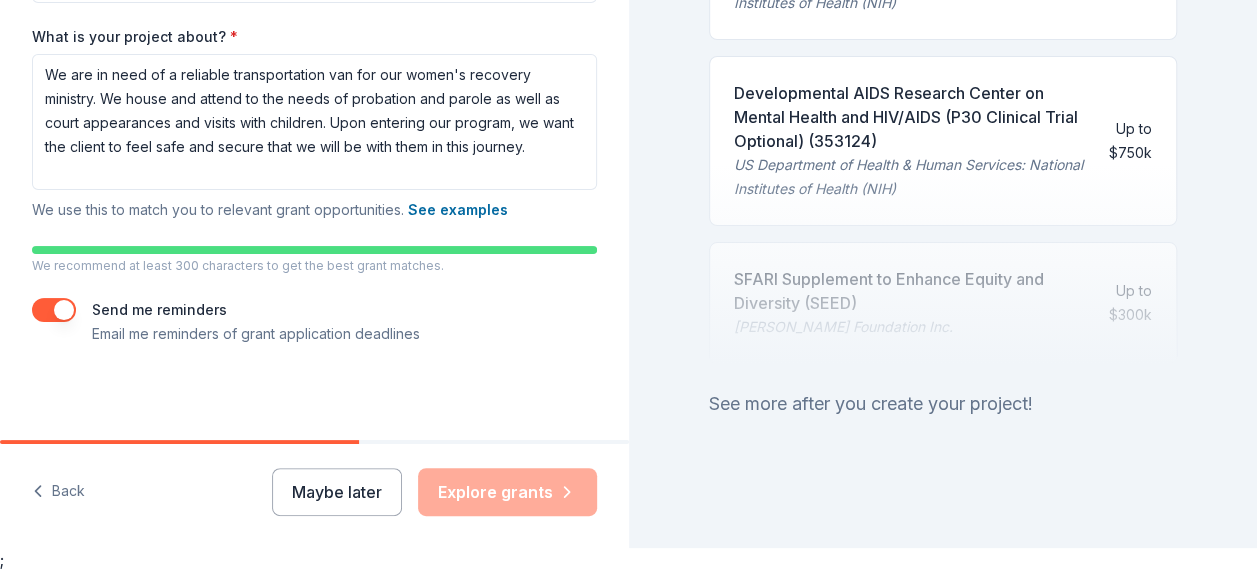 drag, startPoint x: 490, startPoint y: 494, endPoint x: 498, endPoint y: 516, distance: 23.409399 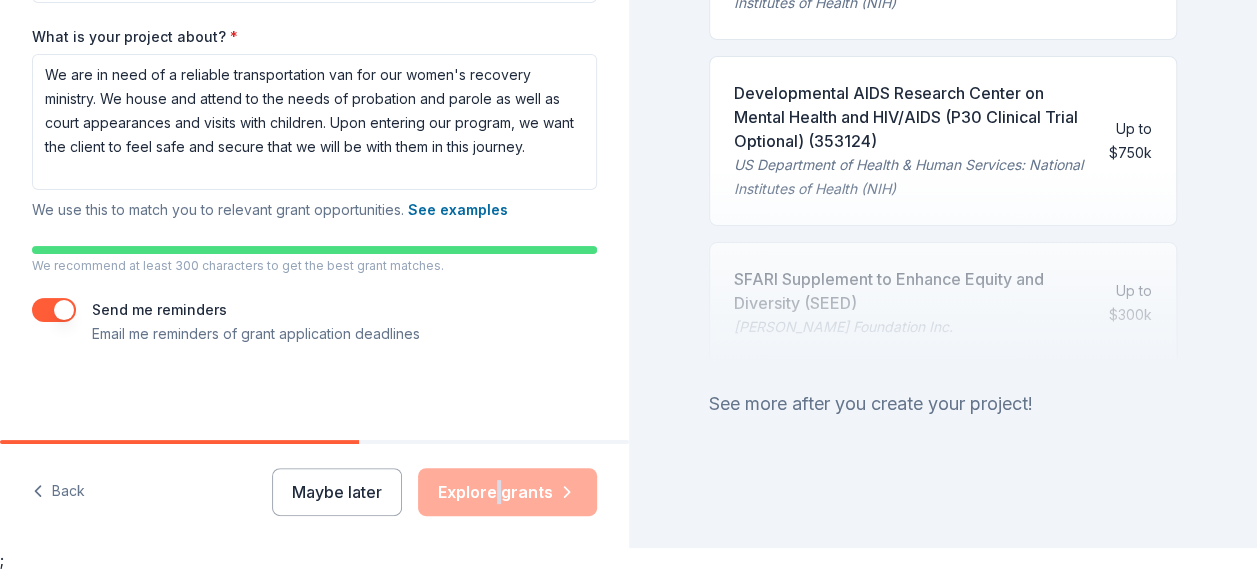 click on "Maybe later Explore grants" at bounding box center (434, 492) 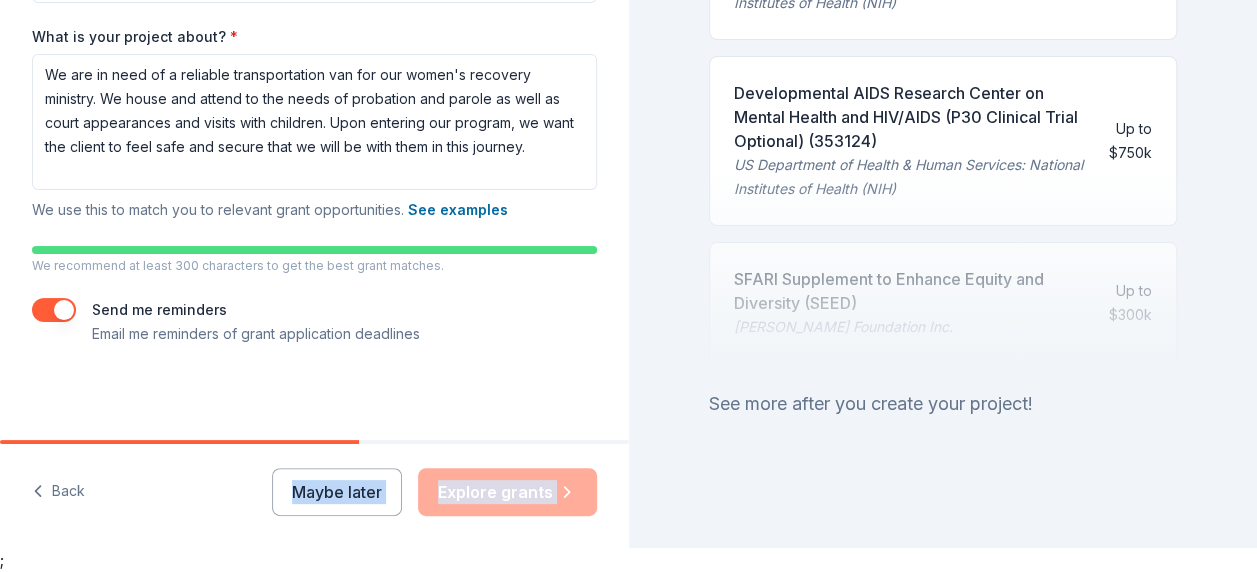 click on "Maybe later Explore grants" at bounding box center [434, 492] 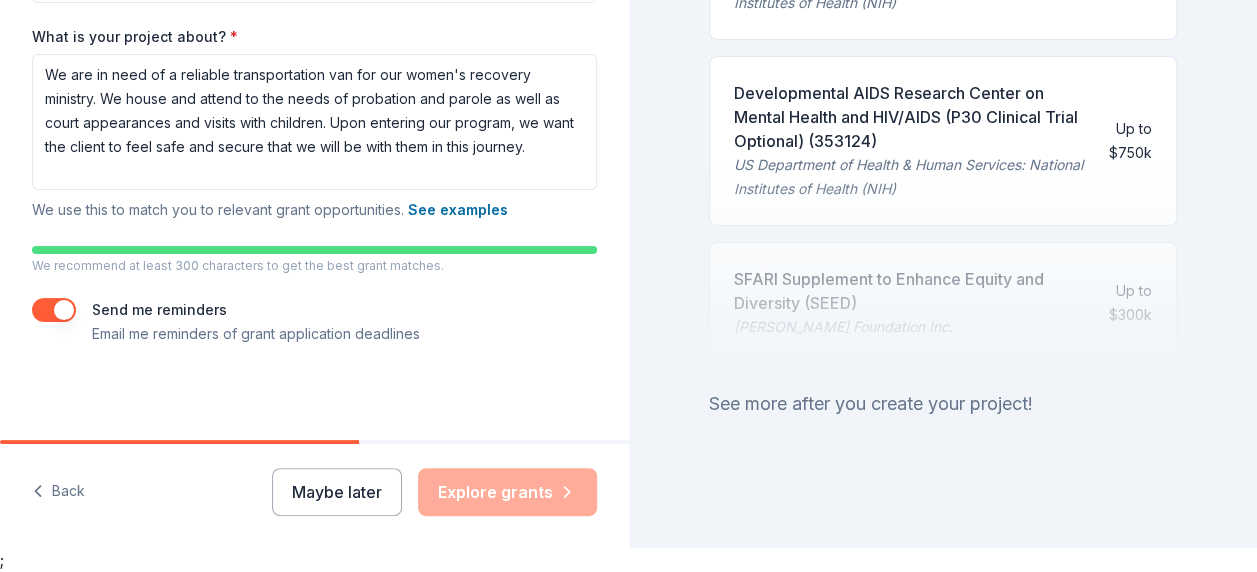 click on "Back Maybe later Explore grants" at bounding box center [314, 496] 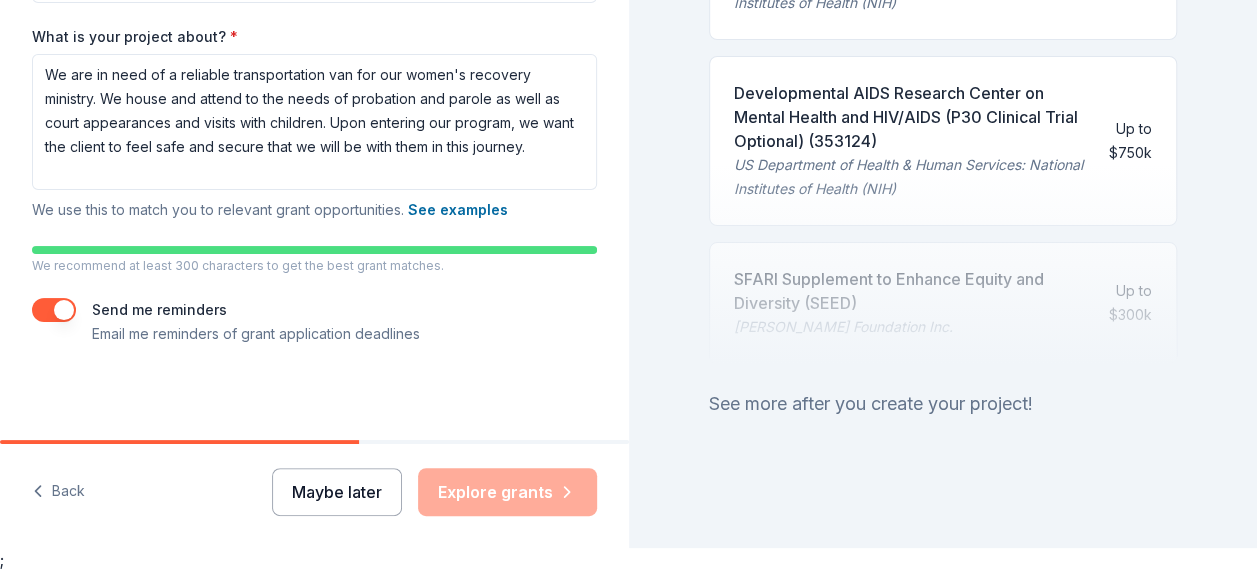 click on "Maybe later" at bounding box center [337, 492] 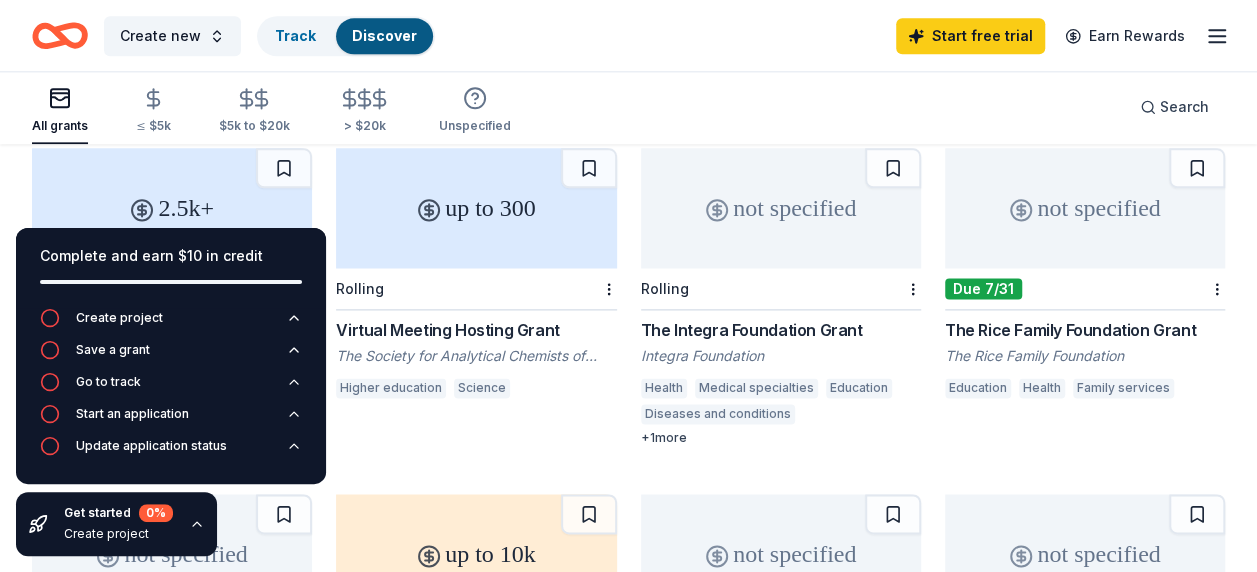 scroll, scrollTop: 1178, scrollLeft: 0, axis: vertical 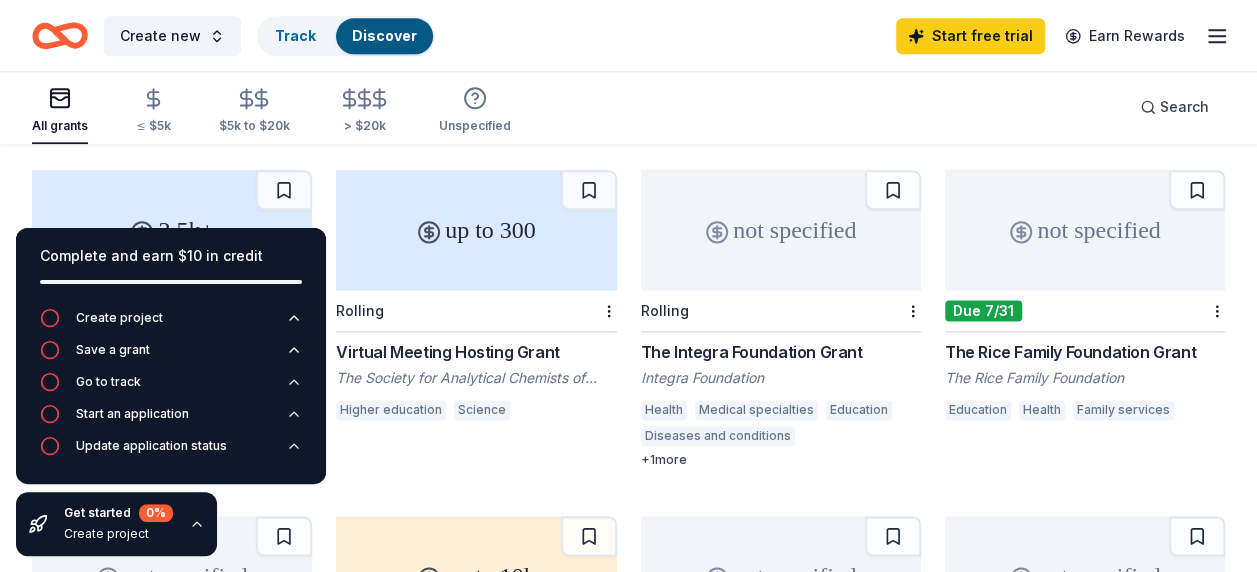 click on "not specified" at bounding box center (1085, 230) 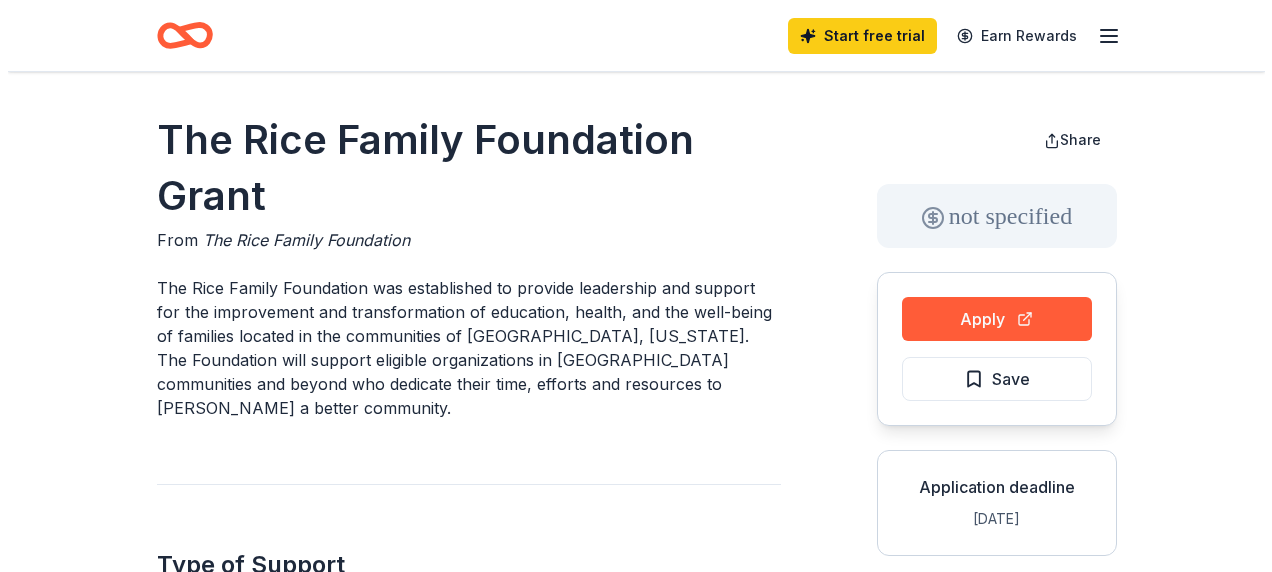 scroll, scrollTop: 0, scrollLeft: 0, axis: both 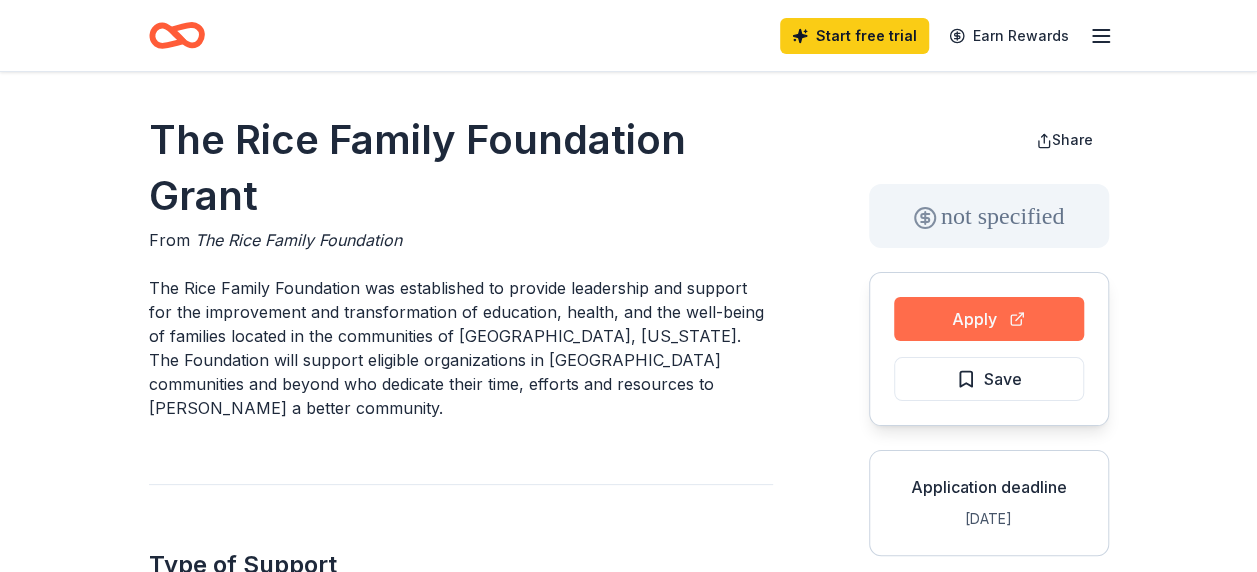click on "Apply" at bounding box center [989, 319] 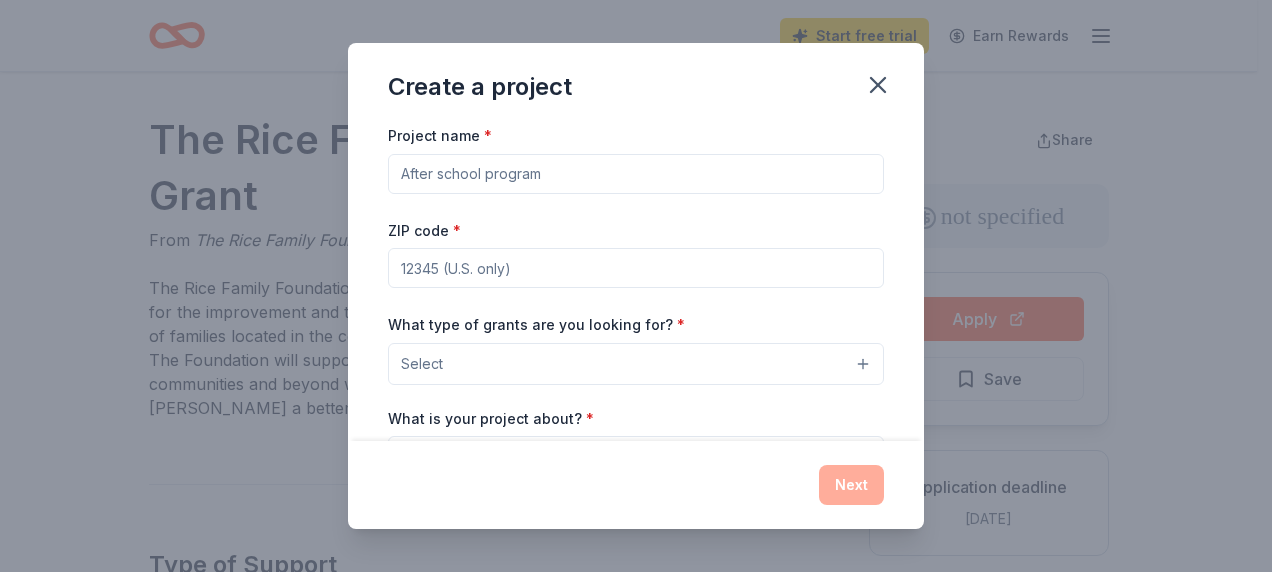 click on "Project name *" at bounding box center [636, 174] 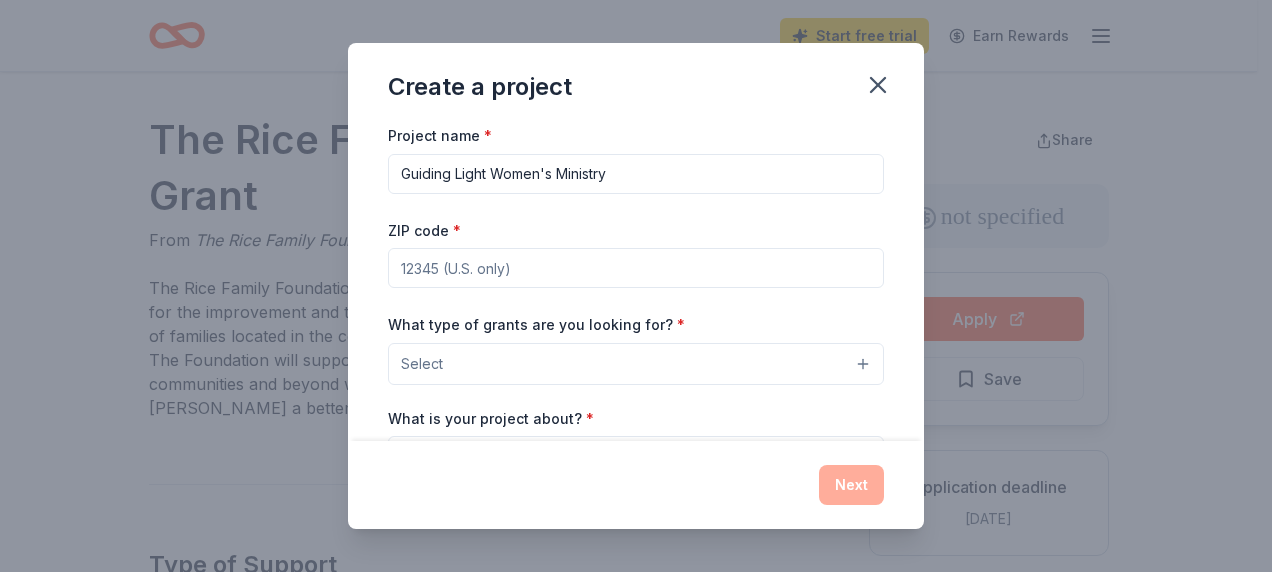 type on "Guiding Light Women's Ministry" 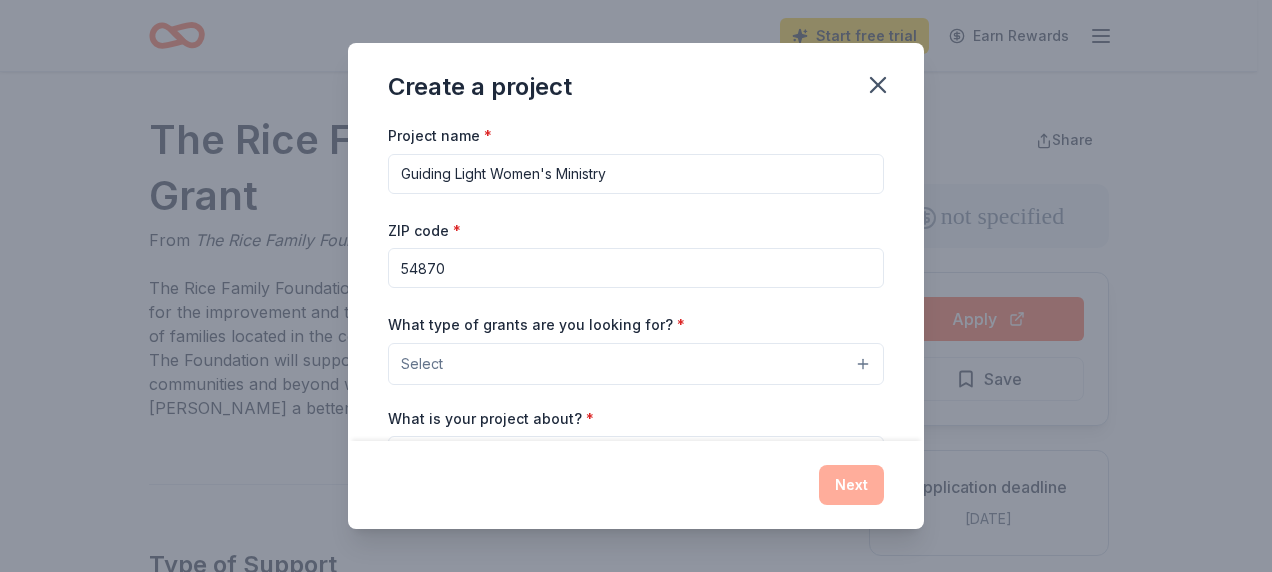 type on "54870" 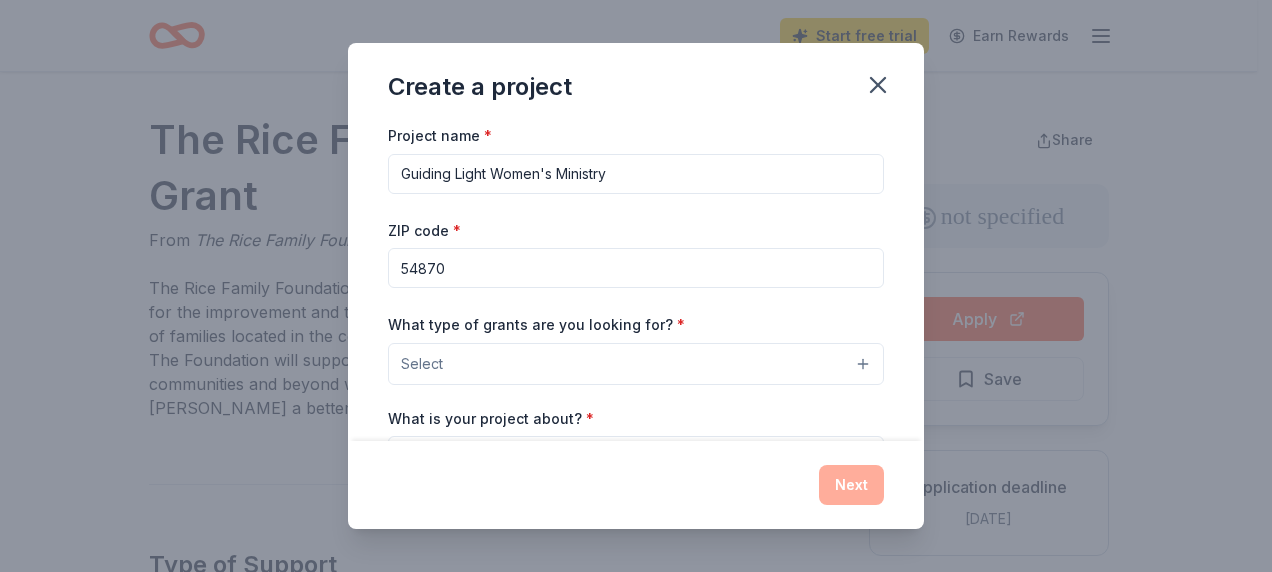 click on "Select" at bounding box center (422, 364) 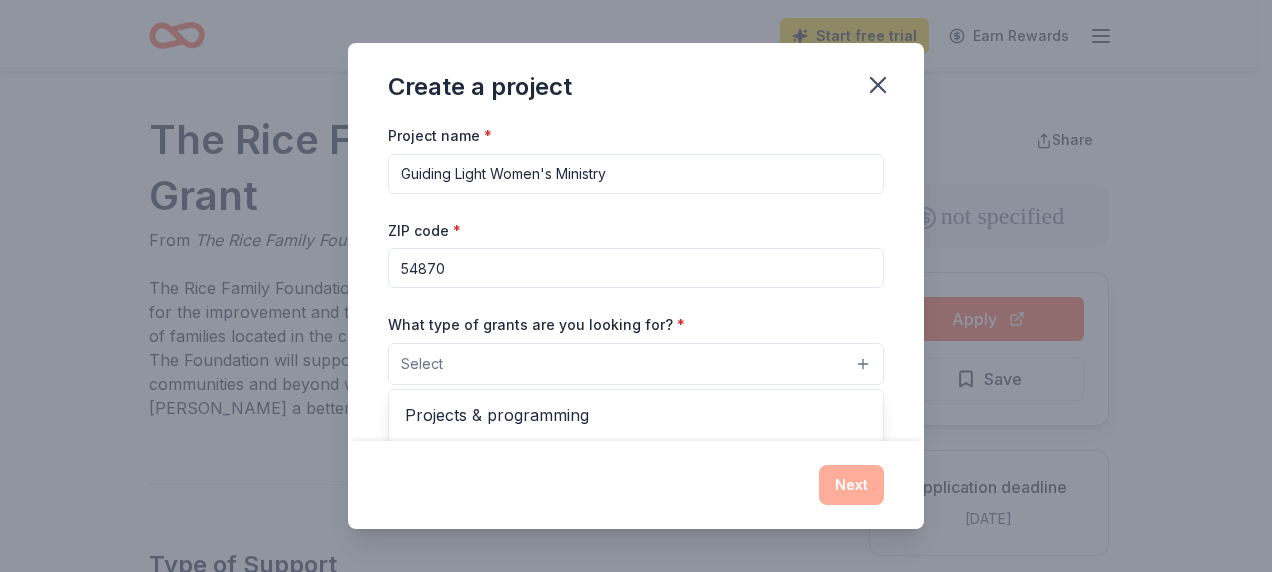 click on "Select" at bounding box center [422, 364] 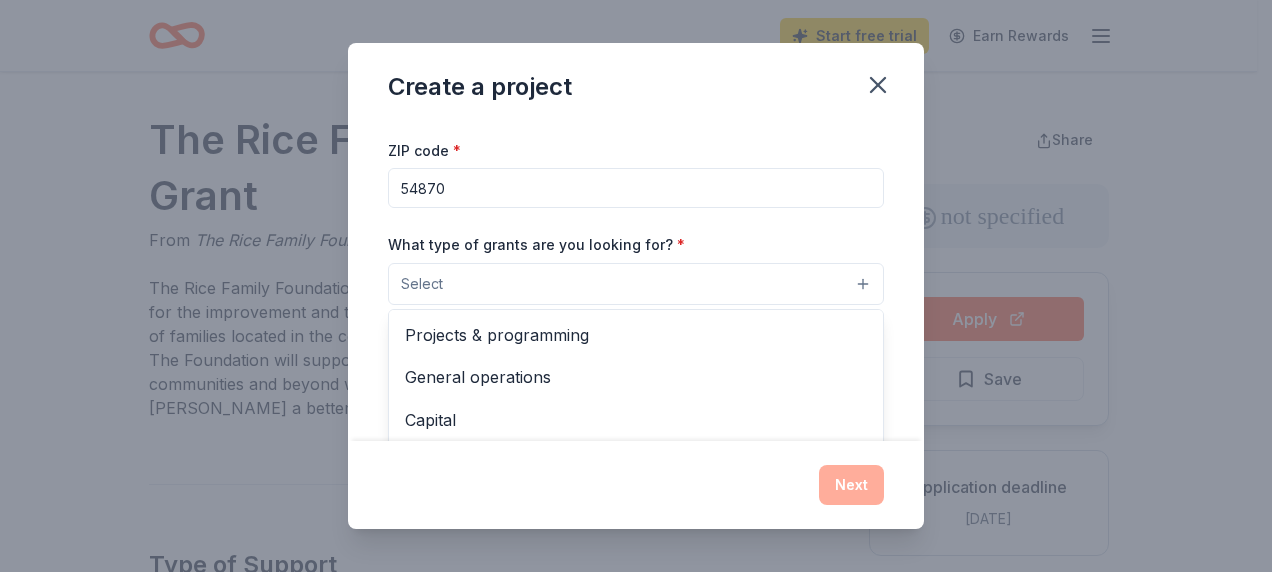 scroll, scrollTop: 120, scrollLeft: 0, axis: vertical 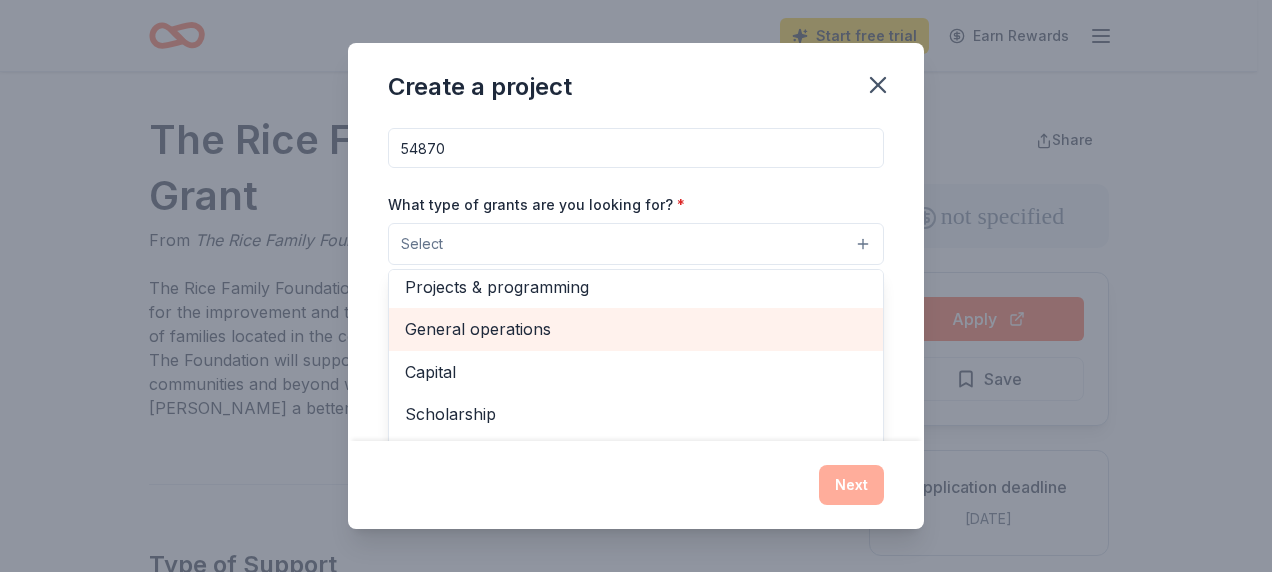 click on "General operations" at bounding box center [636, 329] 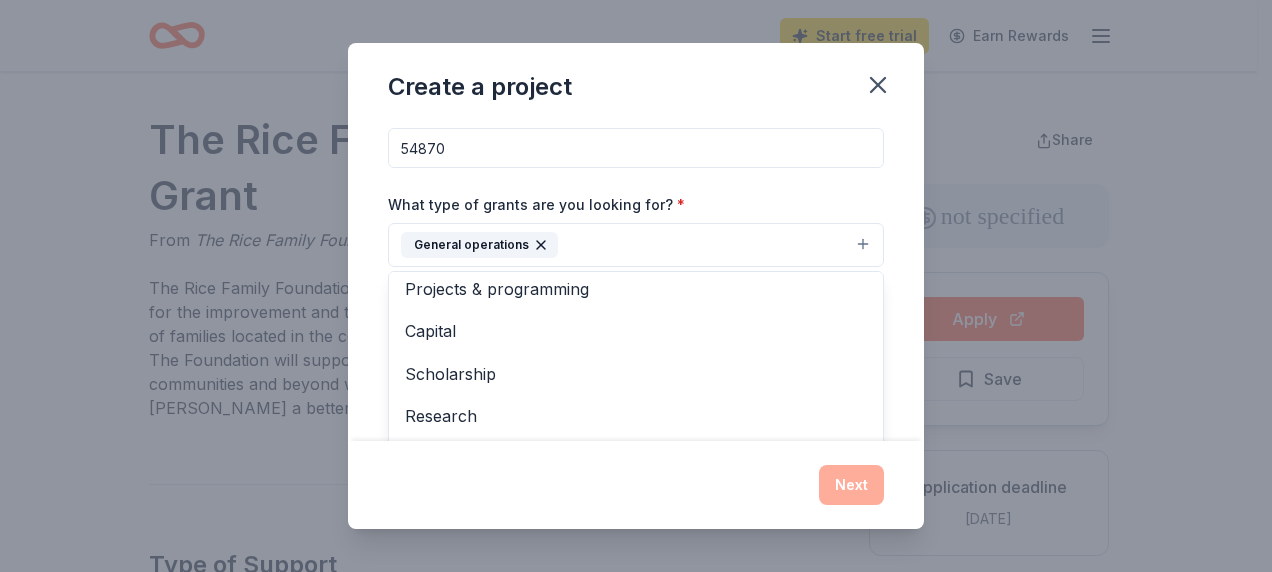 click on "Create a project Project name * Guiding Light Women's Ministry ZIP code * 54870 What type of grants are you looking for? * General operations Projects & programming Capital Scholarship Research Education Exhibitions Conference Training and capacity building Fellowship Other What is your project about? * We use this to match you to relevant grant opportunities.   See examples We recommend at least 300 characters to get the best grant matches. Send me reminders Email me reminders of grant application deadlines Next" at bounding box center [636, 286] 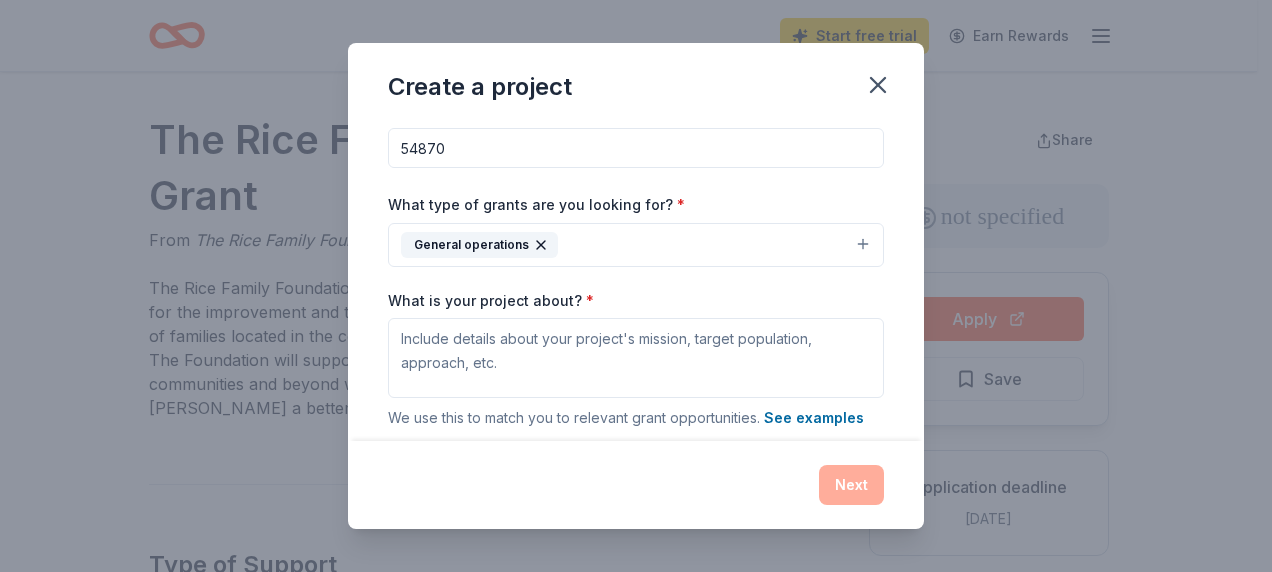 click on "Next" at bounding box center [636, 485] 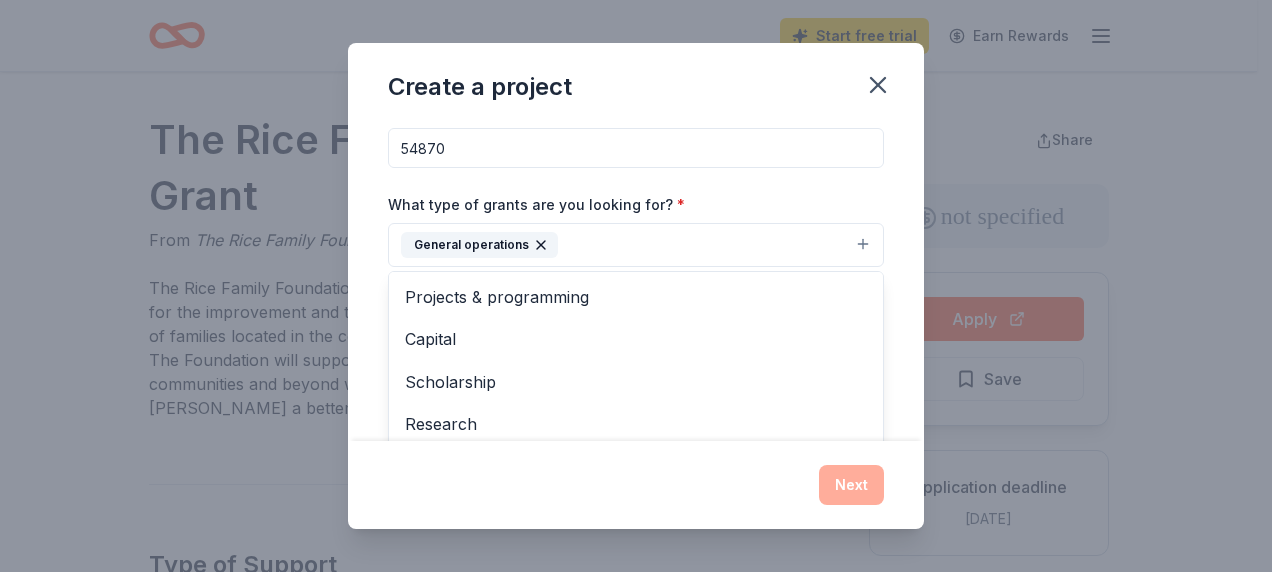 click 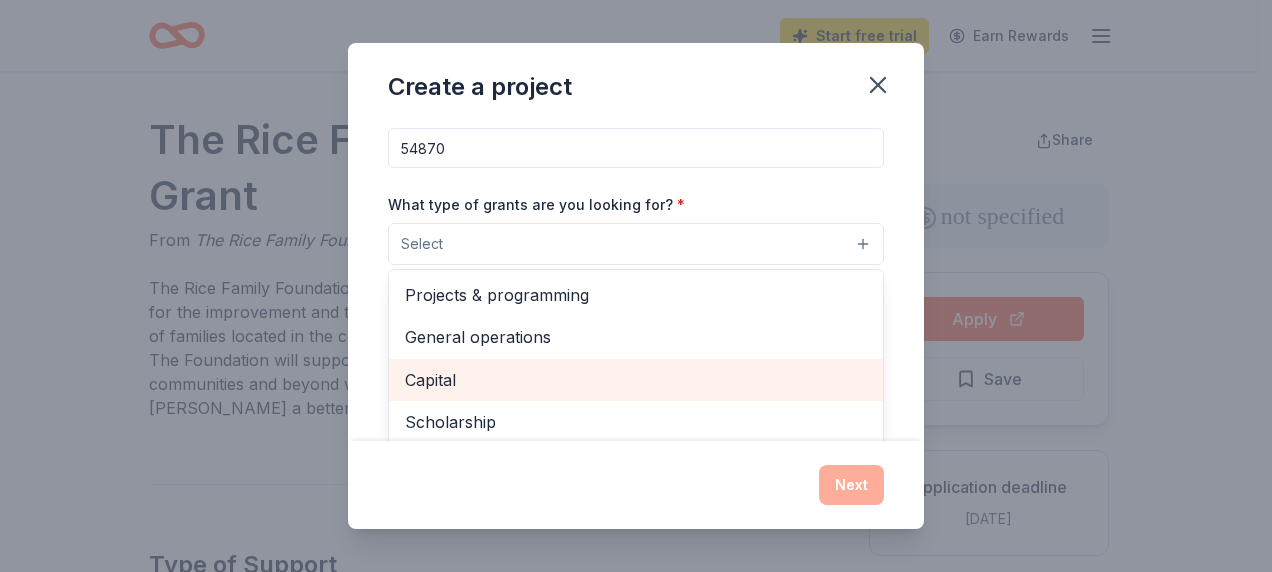 drag, startPoint x: 427, startPoint y: 382, endPoint x: 428, endPoint y: 355, distance: 27.018513 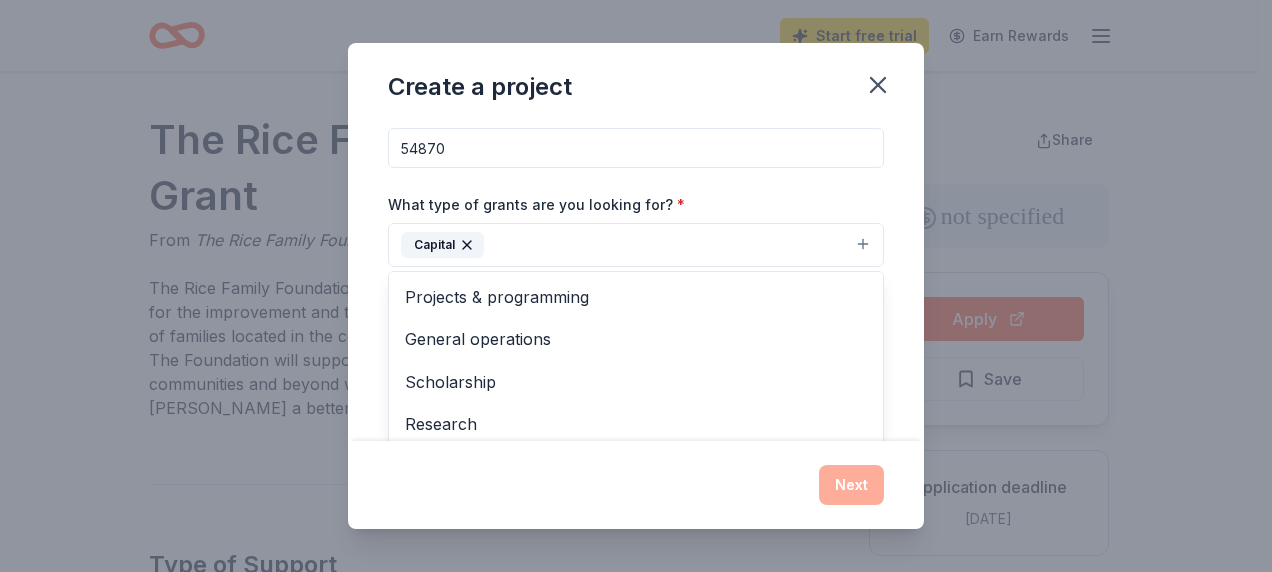 click on "Create a project Project name * Guiding Light Women's Ministry ZIP code * 54870 What type of grants are you looking for? * Capital Projects & programming General operations Scholarship Research Education Exhibitions Conference Training and capacity building Fellowship Other What is your project about? * We use this to match you to relevant grant opportunities.   See examples We recommend at least 300 characters to get the best grant matches. Send me reminders Email me reminders of grant application deadlines Next" at bounding box center (636, 286) 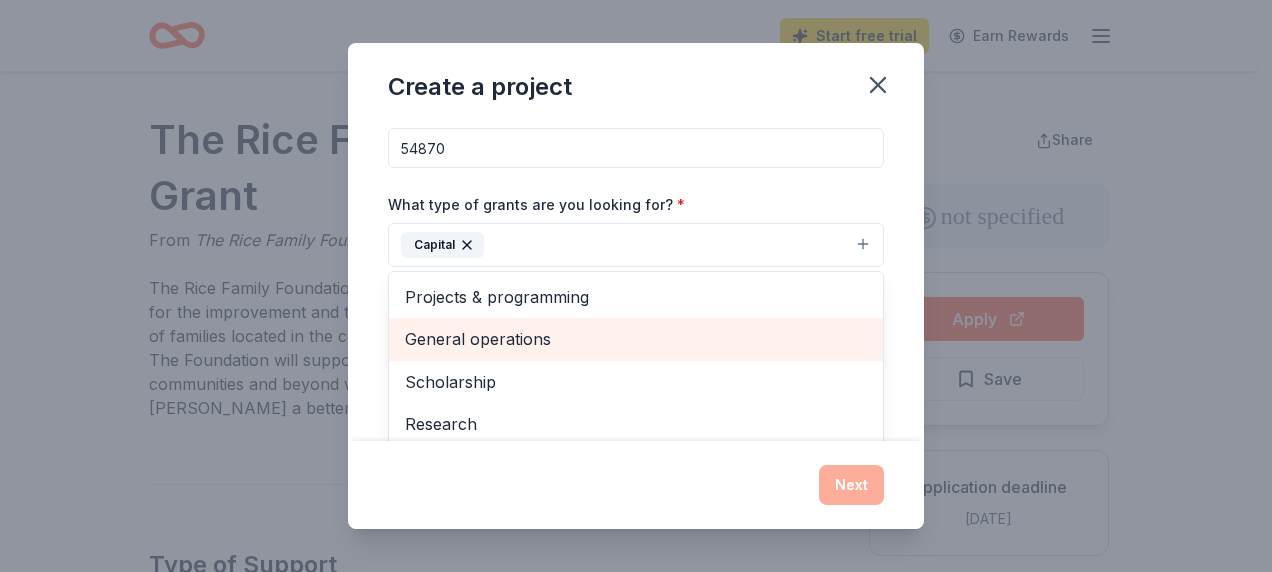 click on "General operations" at bounding box center [636, 339] 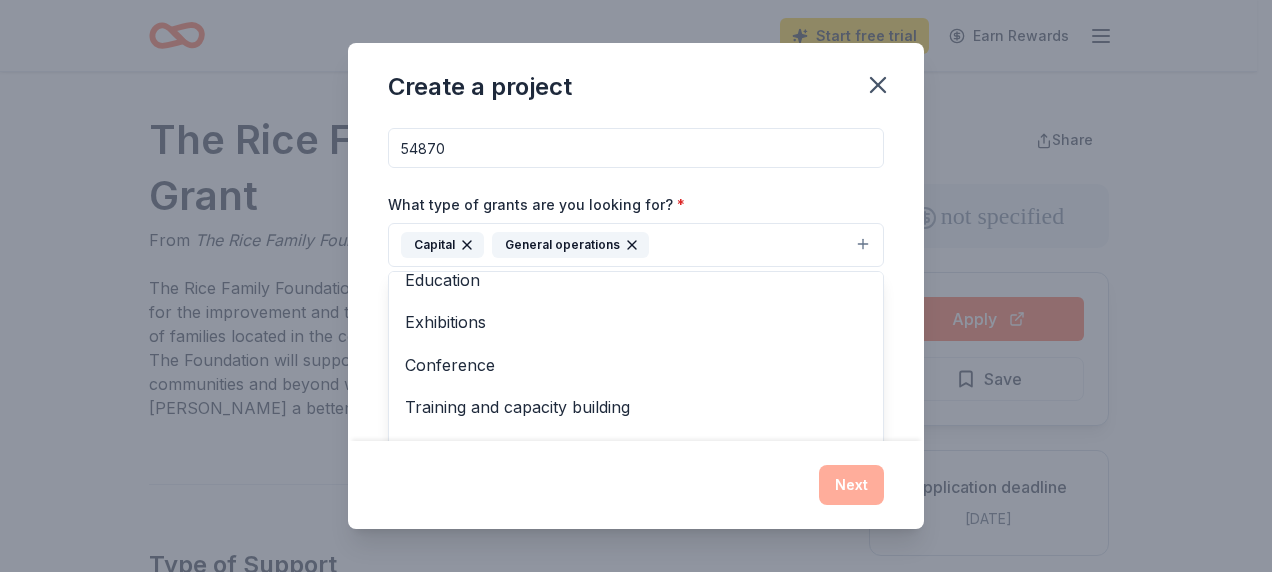 scroll, scrollTop: 150, scrollLeft: 0, axis: vertical 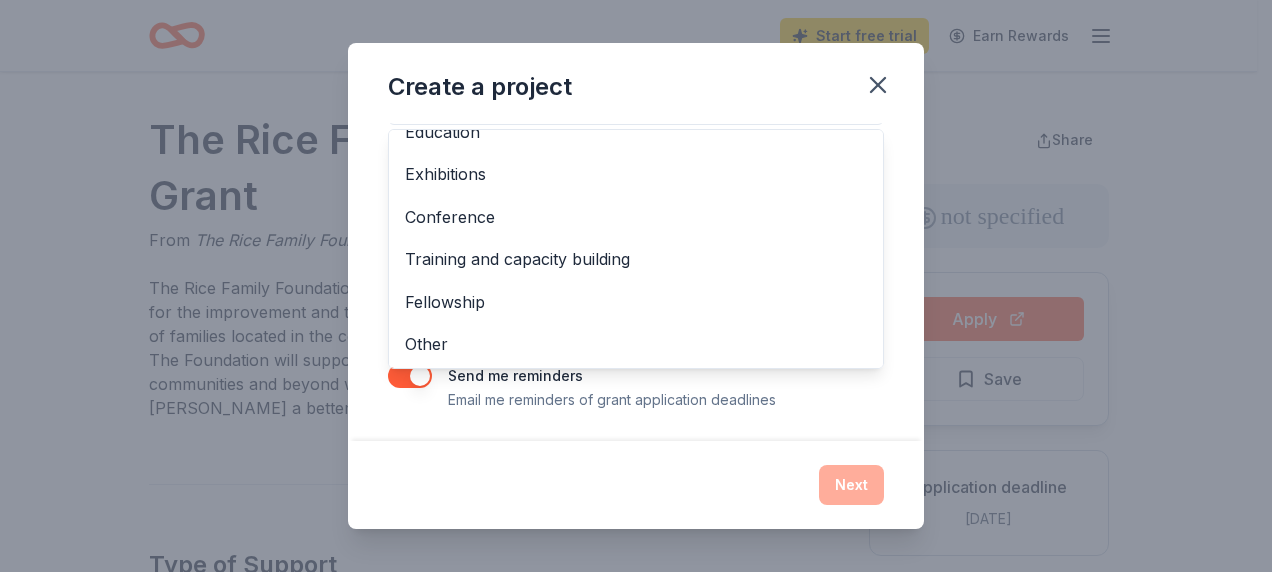 click on "Create a project Project name * Guiding Light Women's Ministry ZIP code * 54870 What type of grants are you looking for? * Capital General operations Projects & programming Scholarship Research Education Exhibitions Conference Training and capacity building Fellowship Other What is your project about? * We use this to match you to relevant grant opportunities.   See examples We recommend at least 300 characters to get the best grant matches. Send me reminders Email me reminders of grant application deadlines Next" at bounding box center [636, 286] 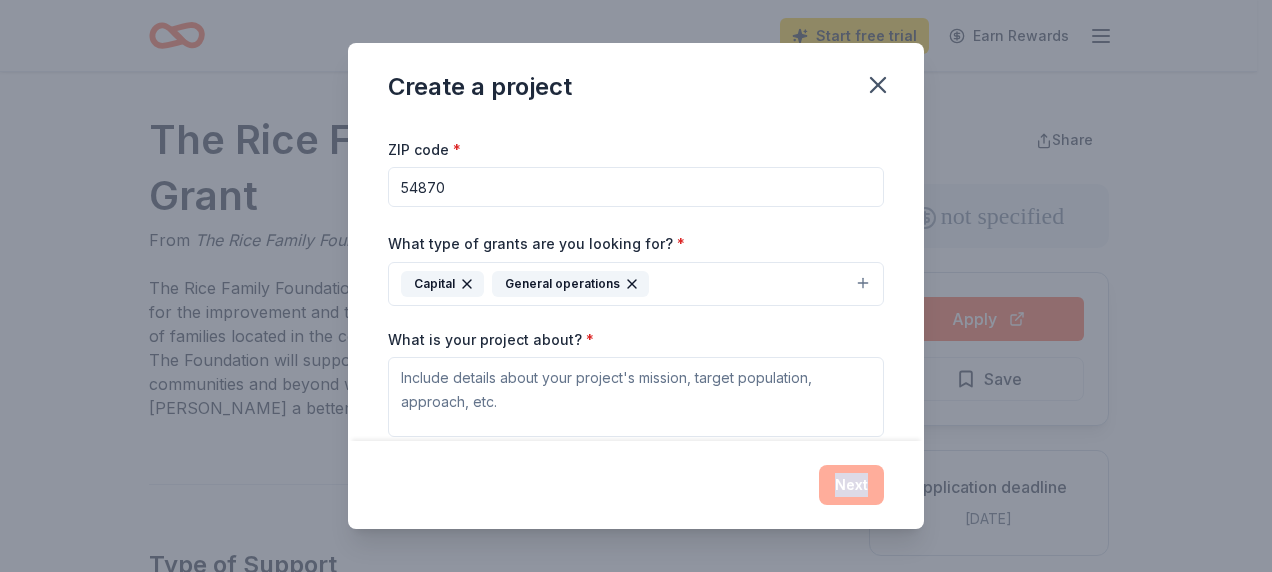 click on "Next" at bounding box center [636, 485] 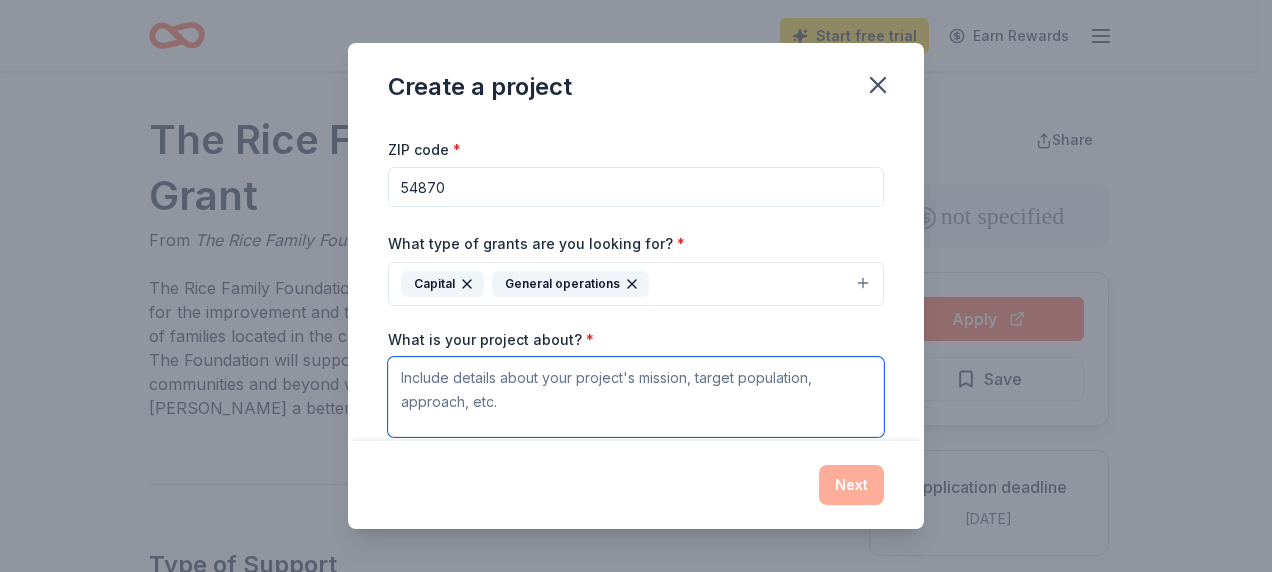 click on "What is your project about? *" at bounding box center [636, 397] 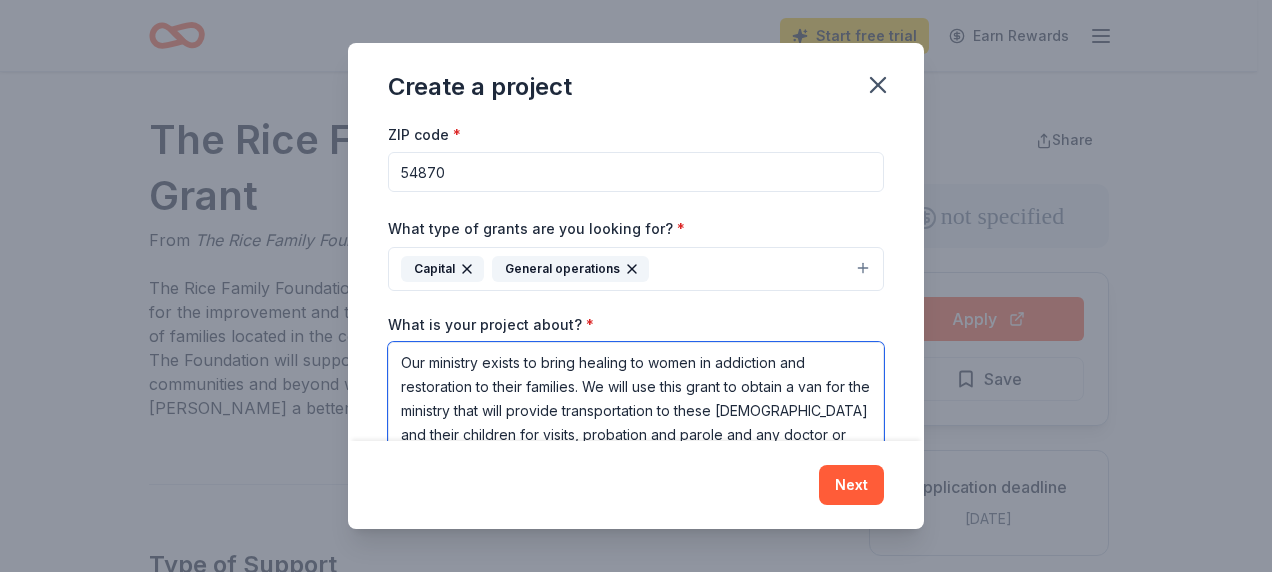 scroll, scrollTop: 120, scrollLeft: 0, axis: vertical 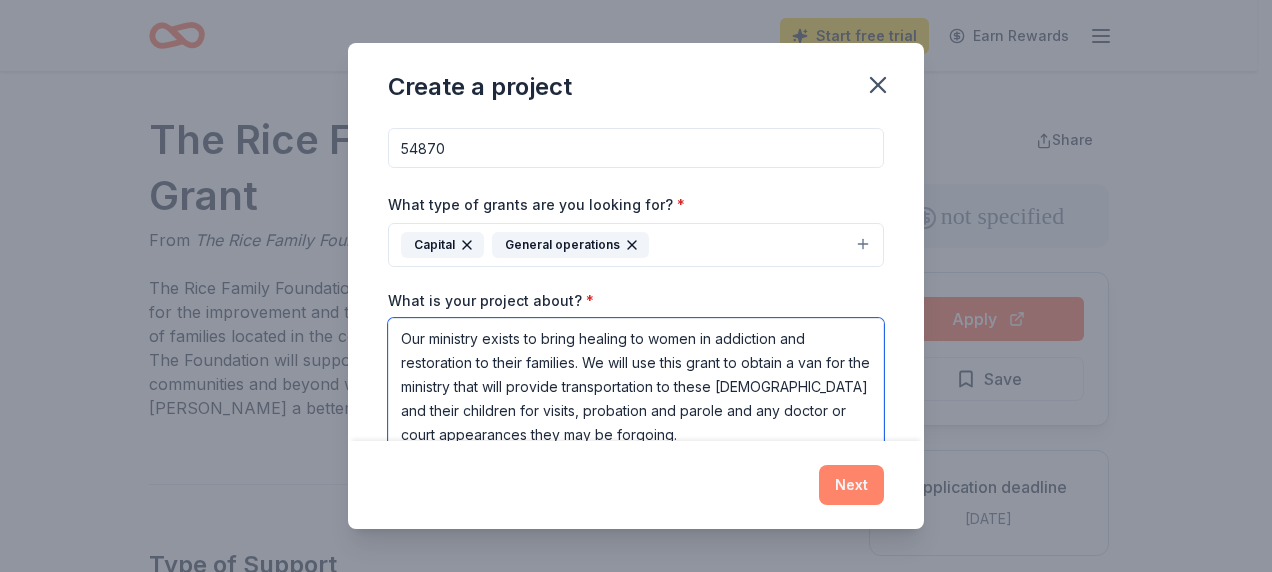 type on "Our ministry exists to bring healing to women in addiction and restoration to their families. We will use this grant to obtain a van for the ministry that will provide transportation to these ladies and their children for visits, probation and parole and any doctor or court appearances they may be forgoing." 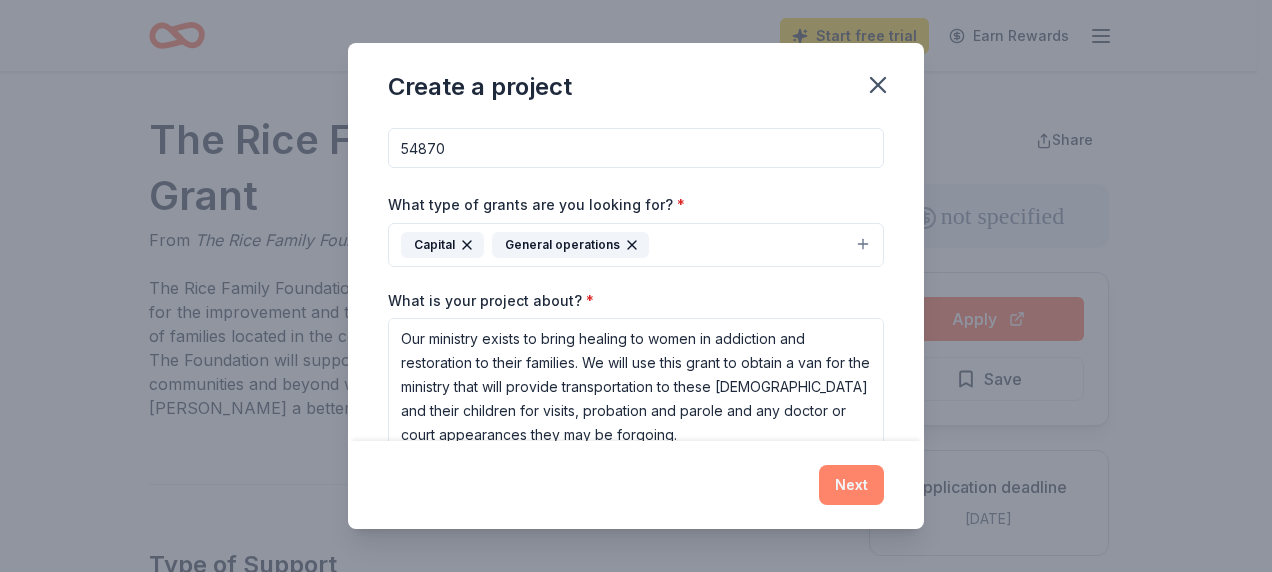click on "Next" at bounding box center [851, 485] 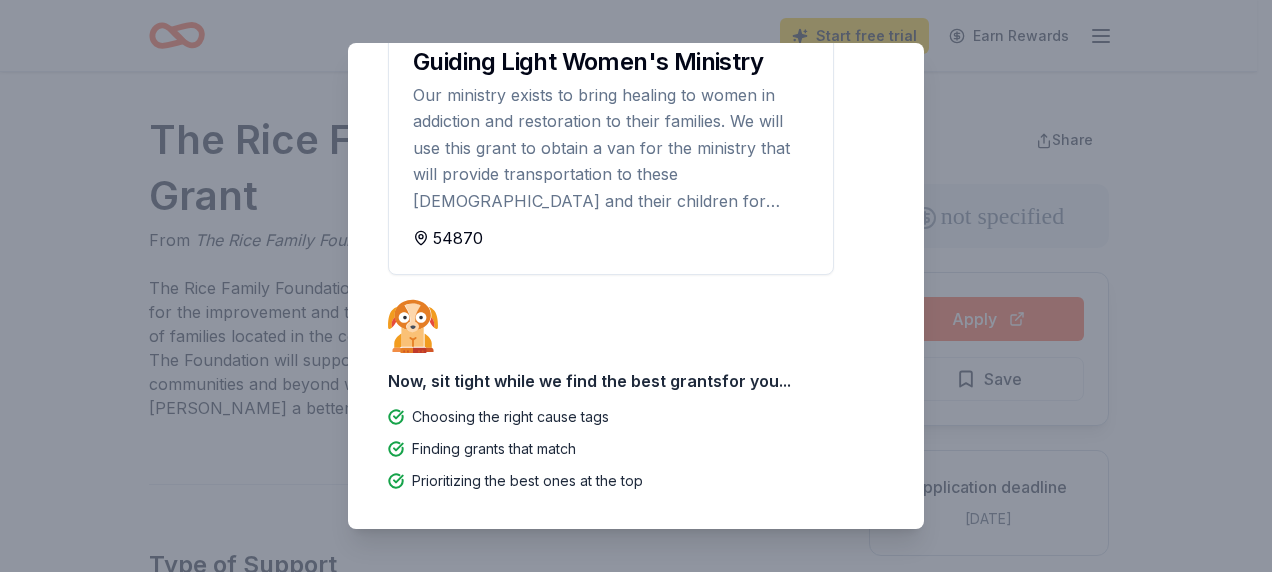scroll, scrollTop: 0, scrollLeft: 0, axis: both 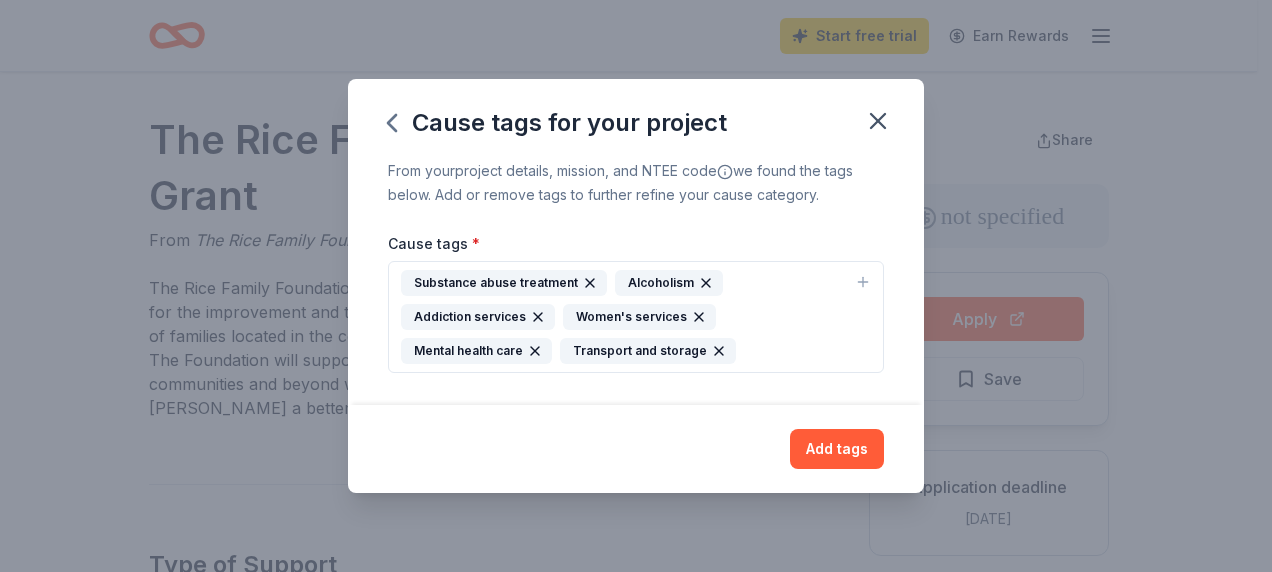 click on "Substance abuse treatment" at bounding box center [504, 283] 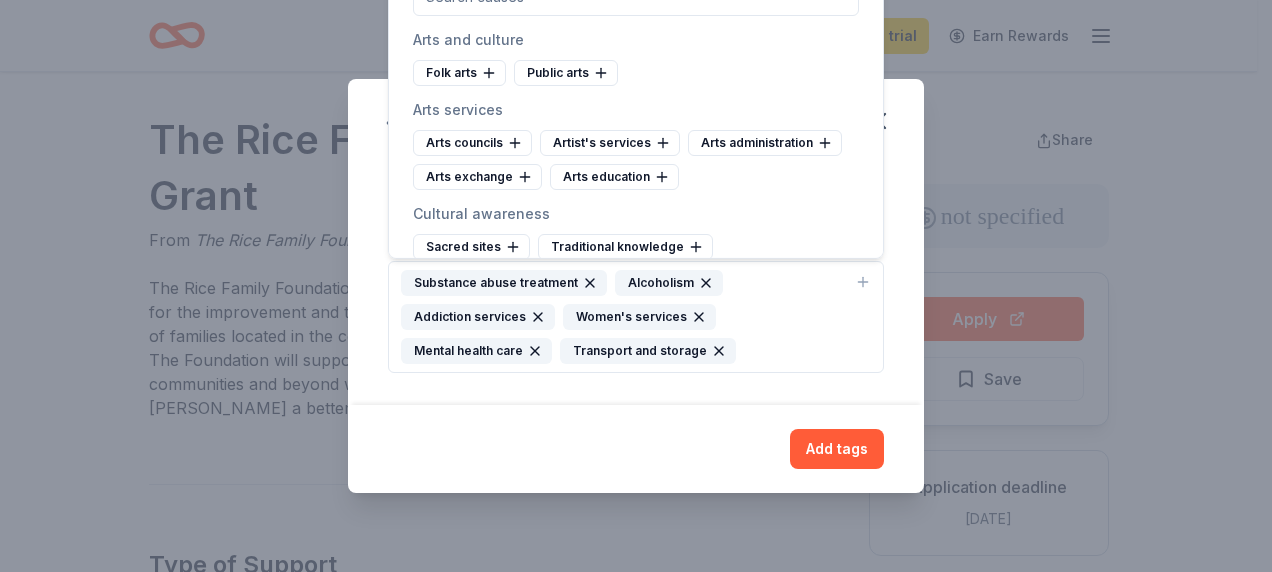click on "Women's services" at bounding box center [639, 317] 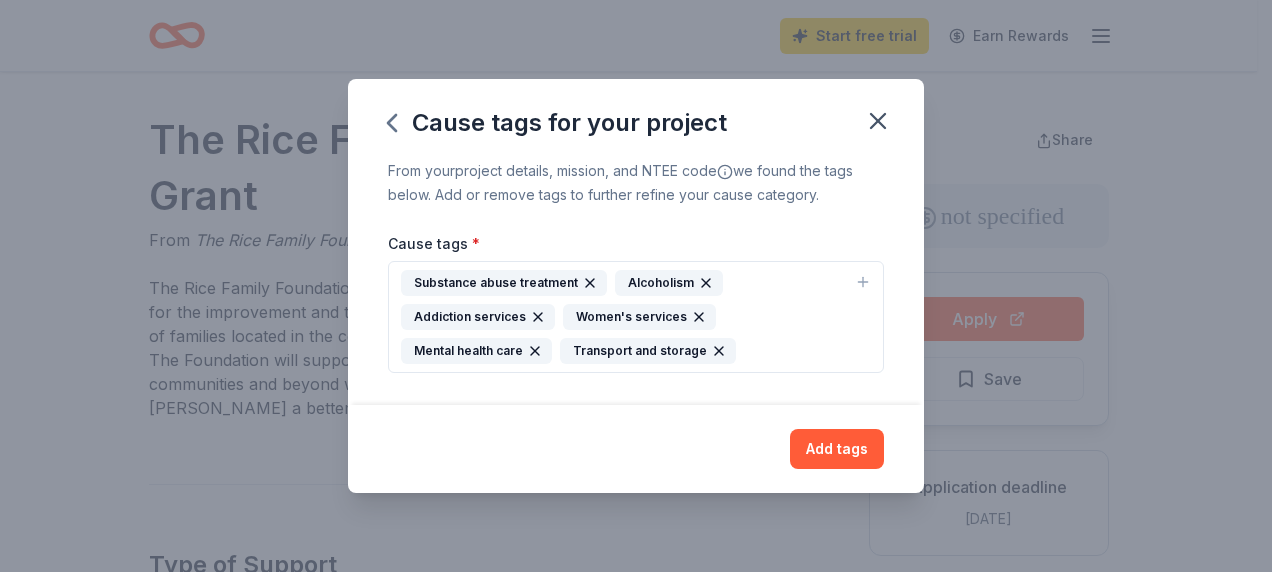 click on "Substance abuse treatment" at bounding box center [504, 283] 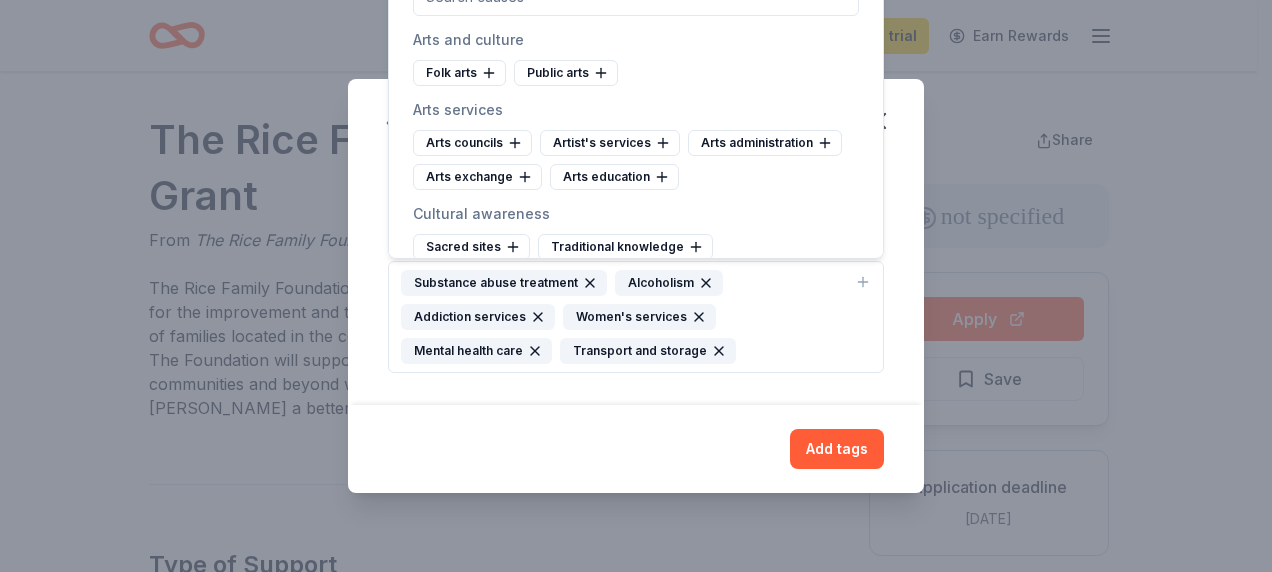 click on "Add tags" at bounding box center [636, 449] 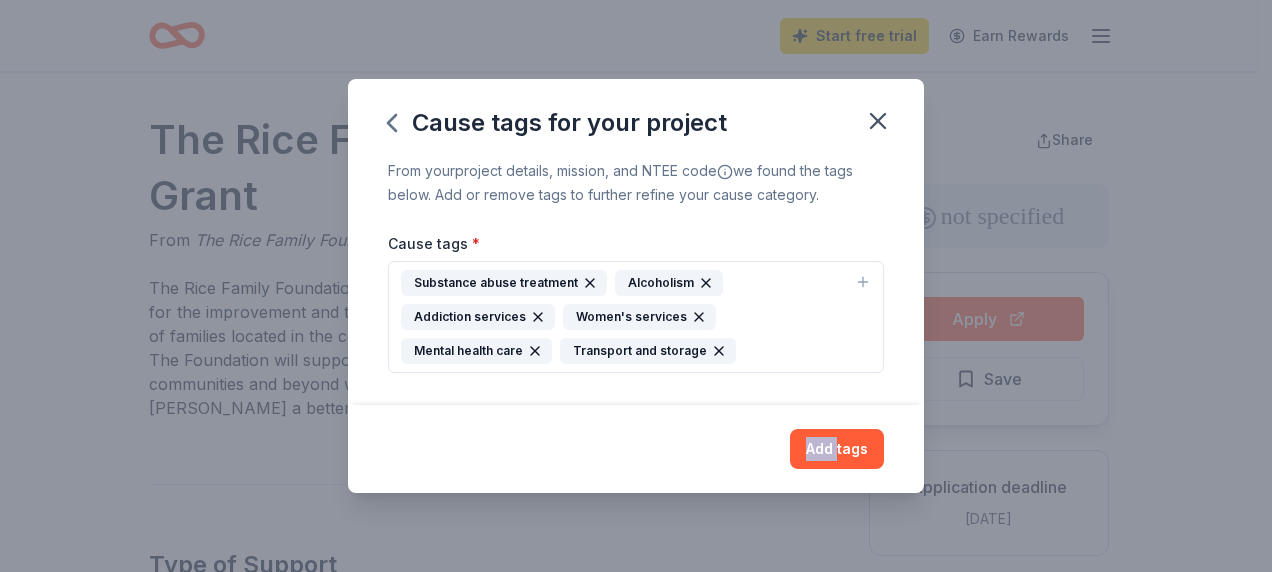 click on "Add tags" at bounding box center [636, 449] 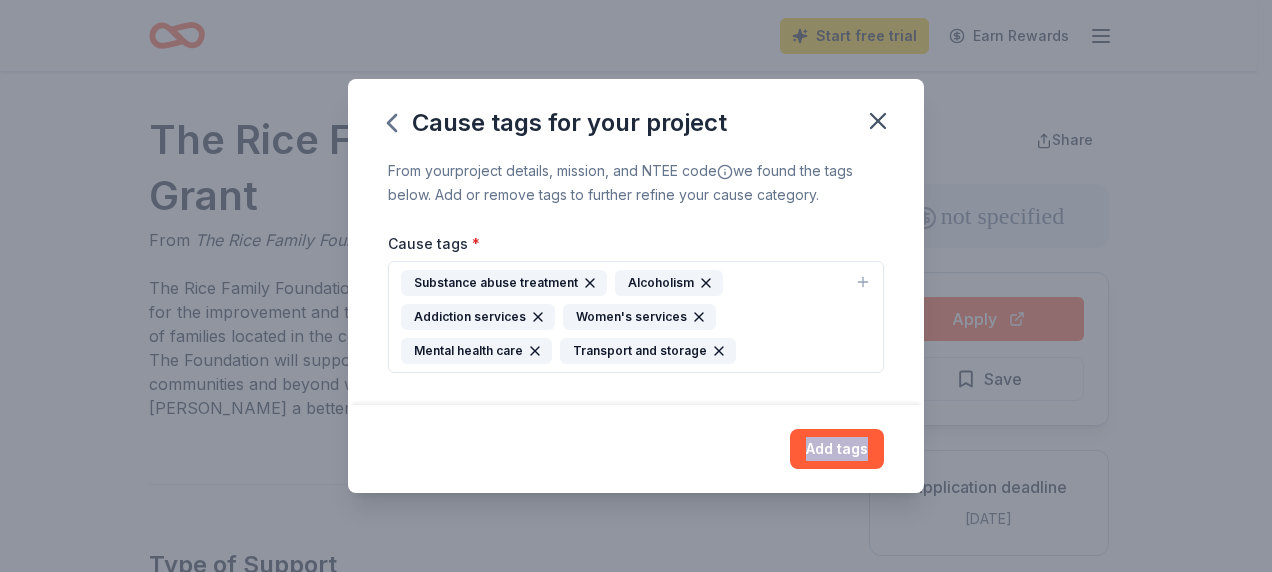 click on "Add tags" at bounding box center [636, 449] 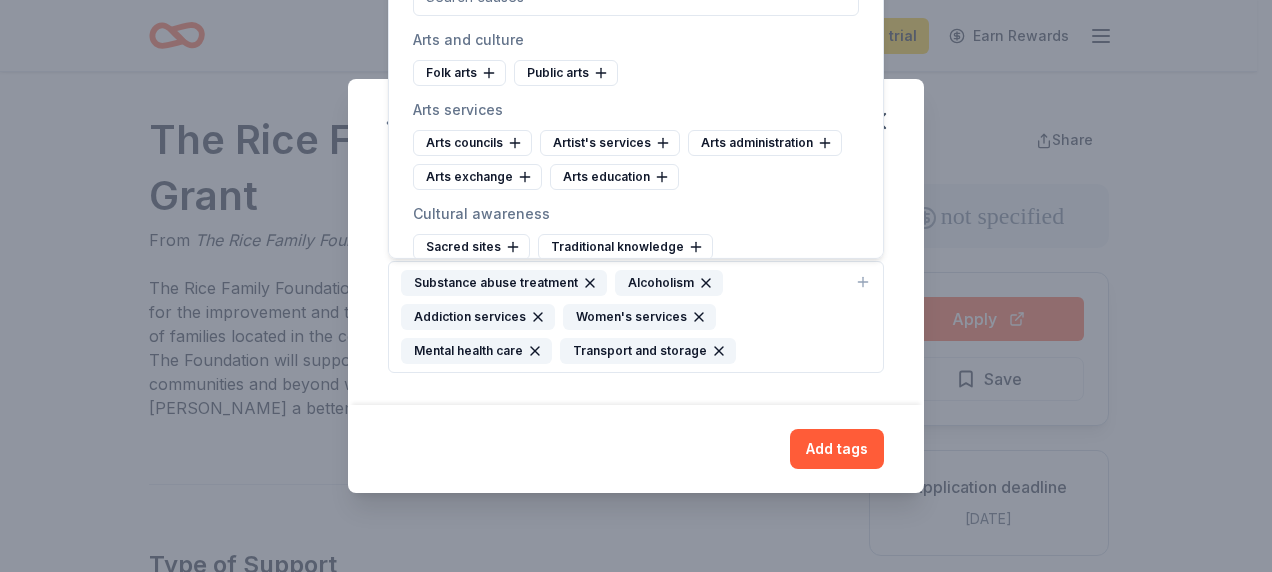drag, startPoint x: 825, startPoint y: 76, endPoint x: 819, endPoint y: 57, distance: 19.924858 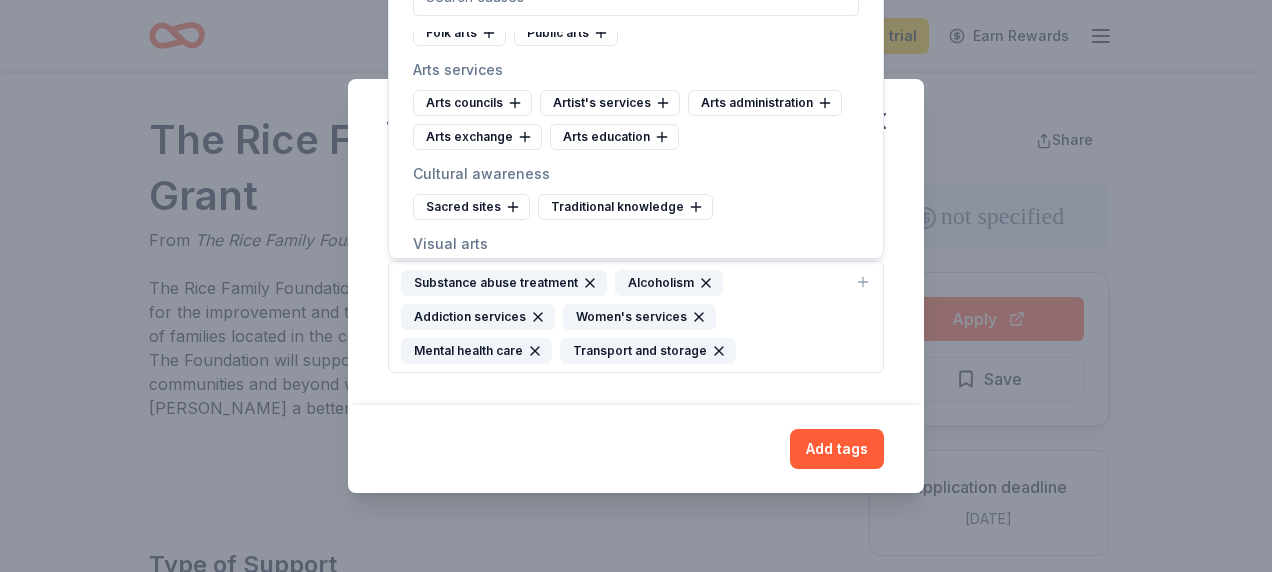 scroll, scrollTop: 80, scrollLeft: 0, axis: vertical 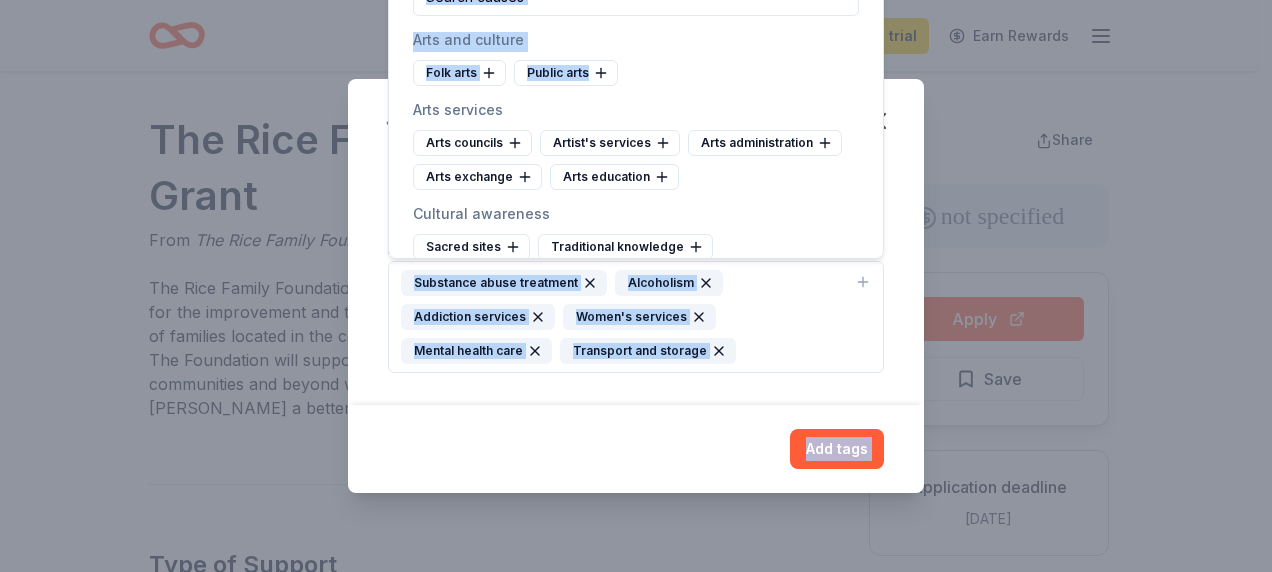drag, startPoint x: 864, startPoint y: 54, endPoint x: 922, endPoint y: 86, distance: 66.24198 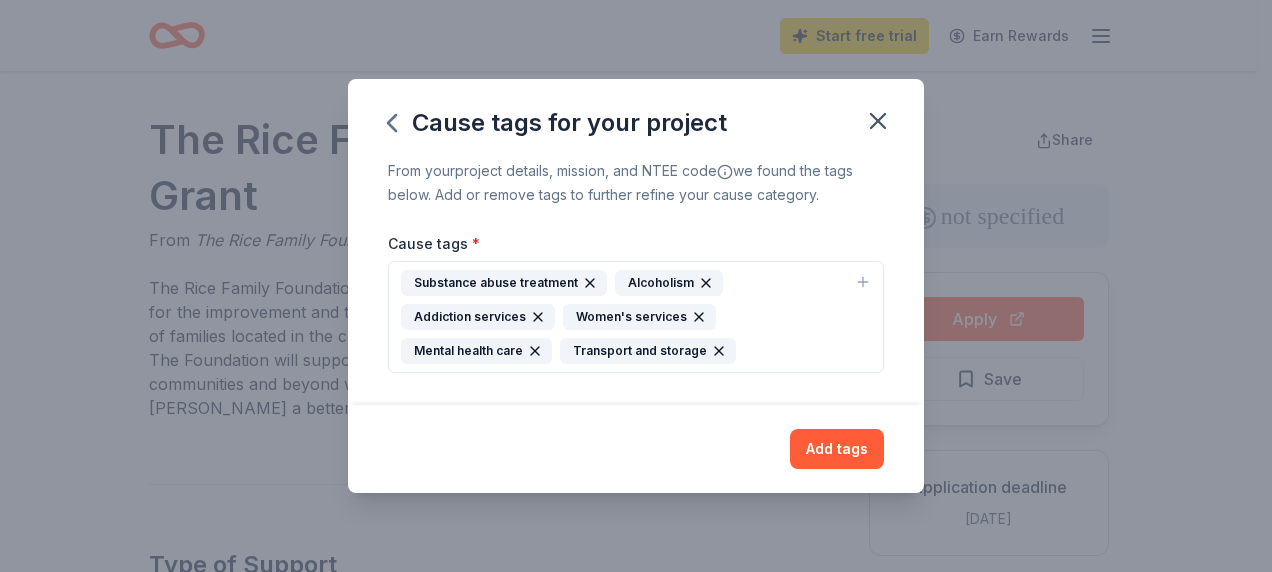 click on "Cause tags for your project From your  project details, mission, and NTEE code   we found the tags below. Add or remove tags to further refine your cause category. Cause tags * Substance abuse treatment Alcoholism Addiction services Women's services Mental health care Transport and storage Add tags" at bounding box center (636, 286) 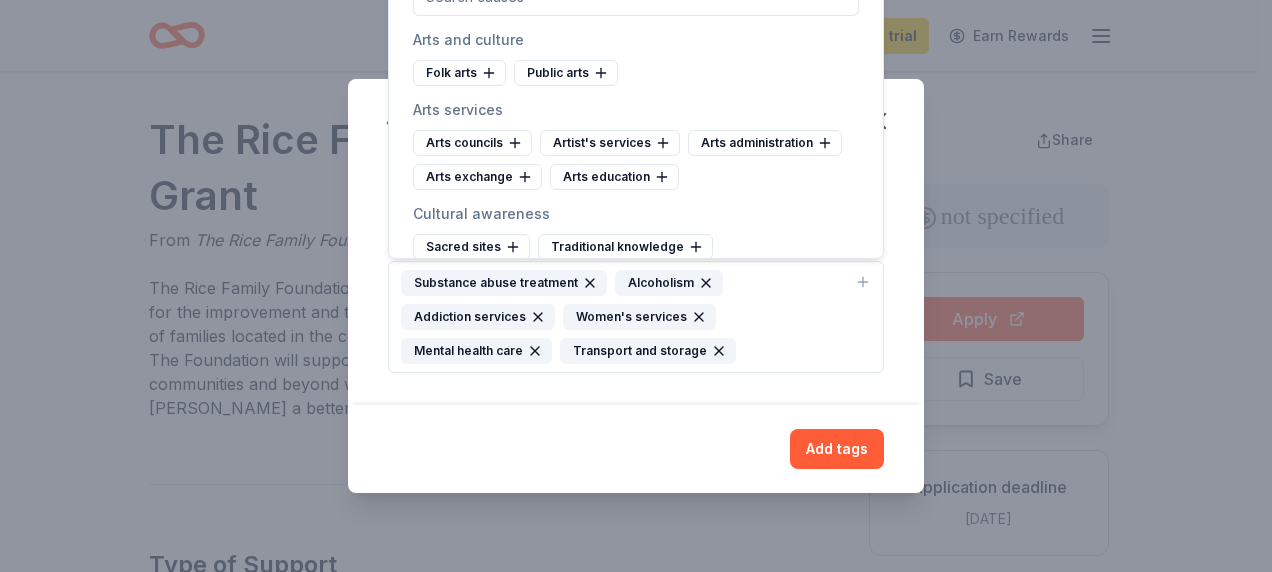 click at bounding box center (636, -4) 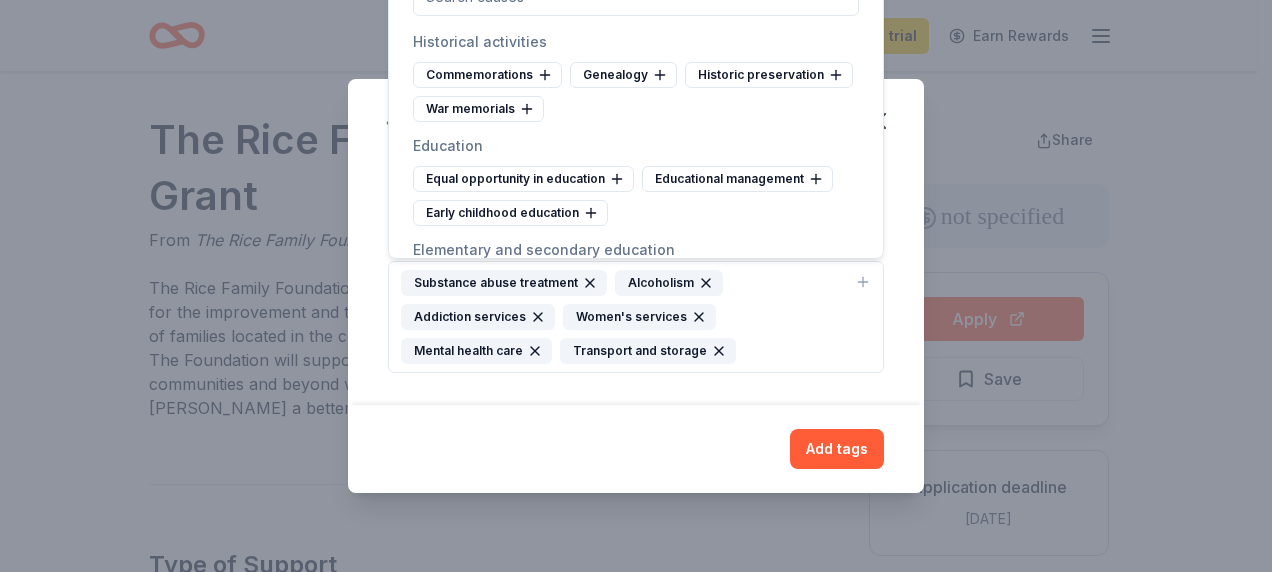 scroll, scrollTop: 800, scrollLeft: 0, axis: vertical 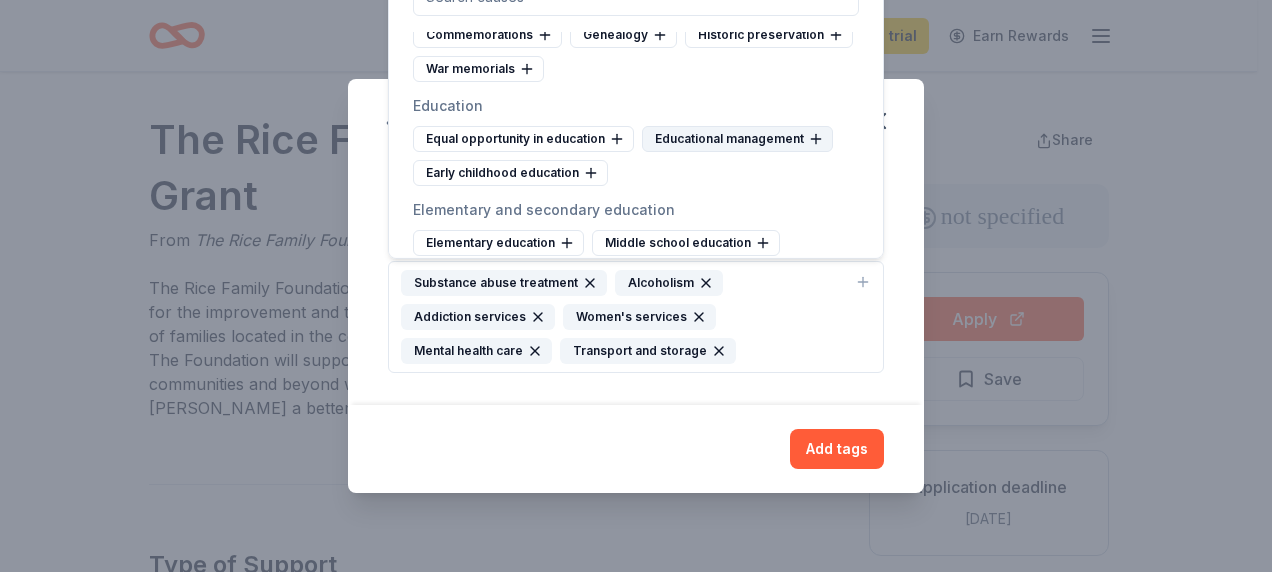 click on "Educational management" at bounding box center (737, 139) 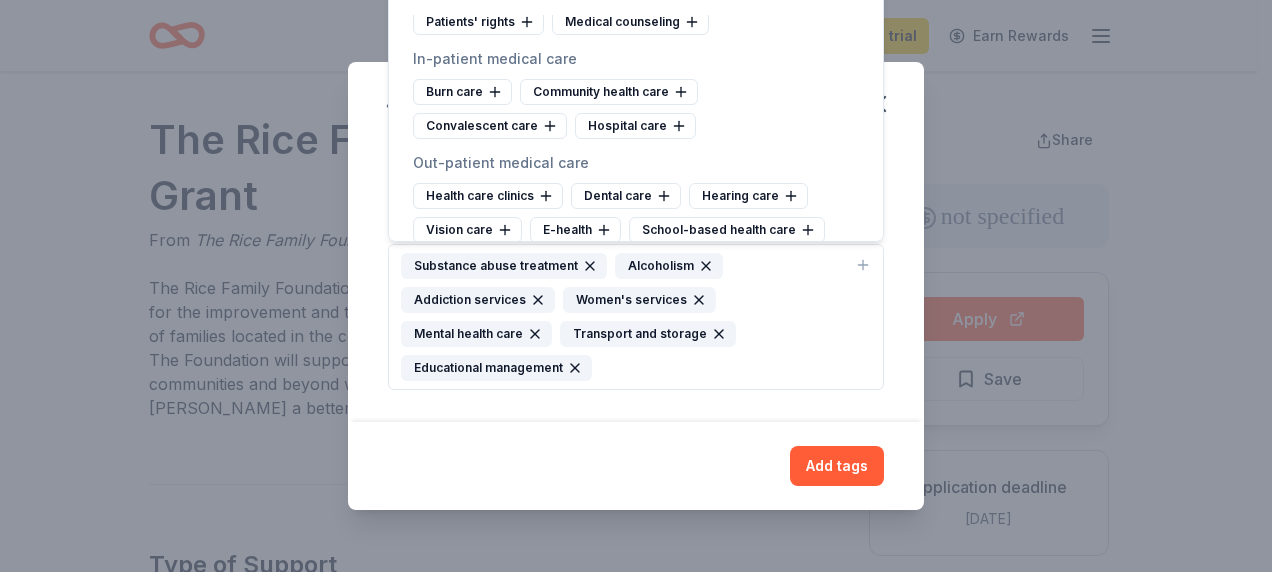 scroll, scrollTop: 2840, scrollLeft: 0, axis: vertical 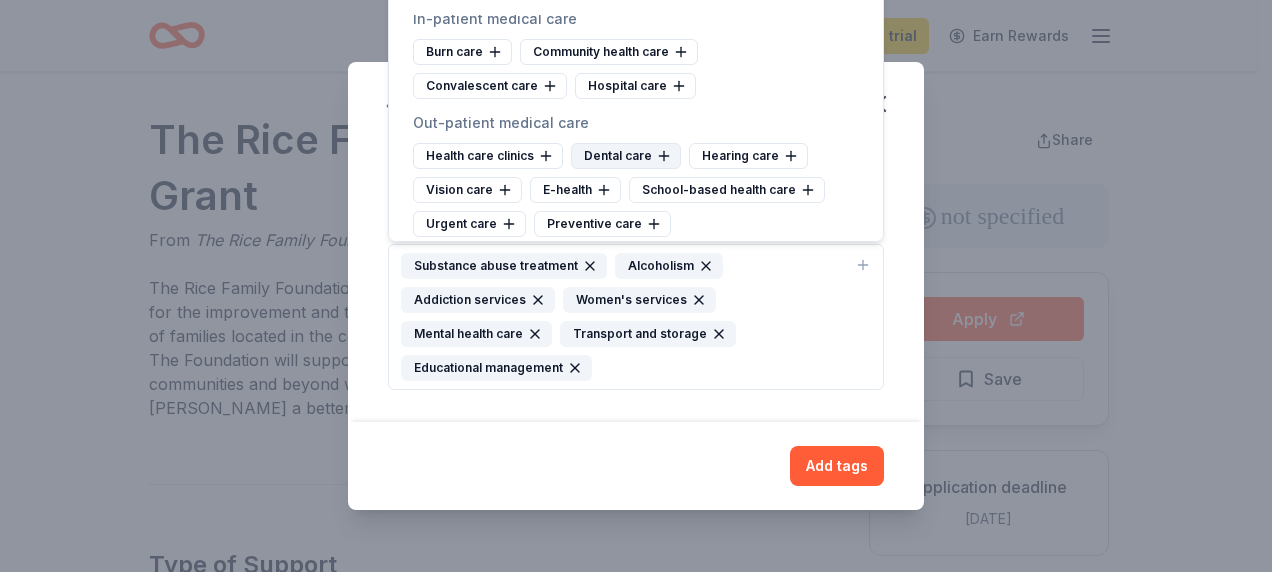 click on "Dental care" at bounding box center [626, 156] 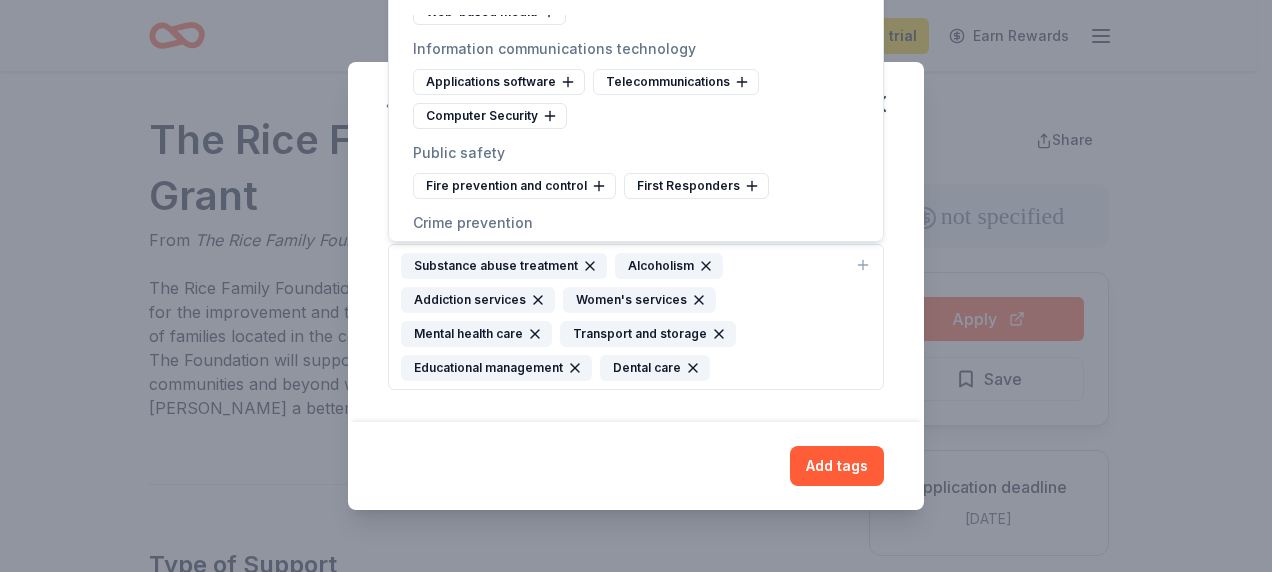 scroll, scrollTop: 6277, scrollLeft: 0, axis: vertical 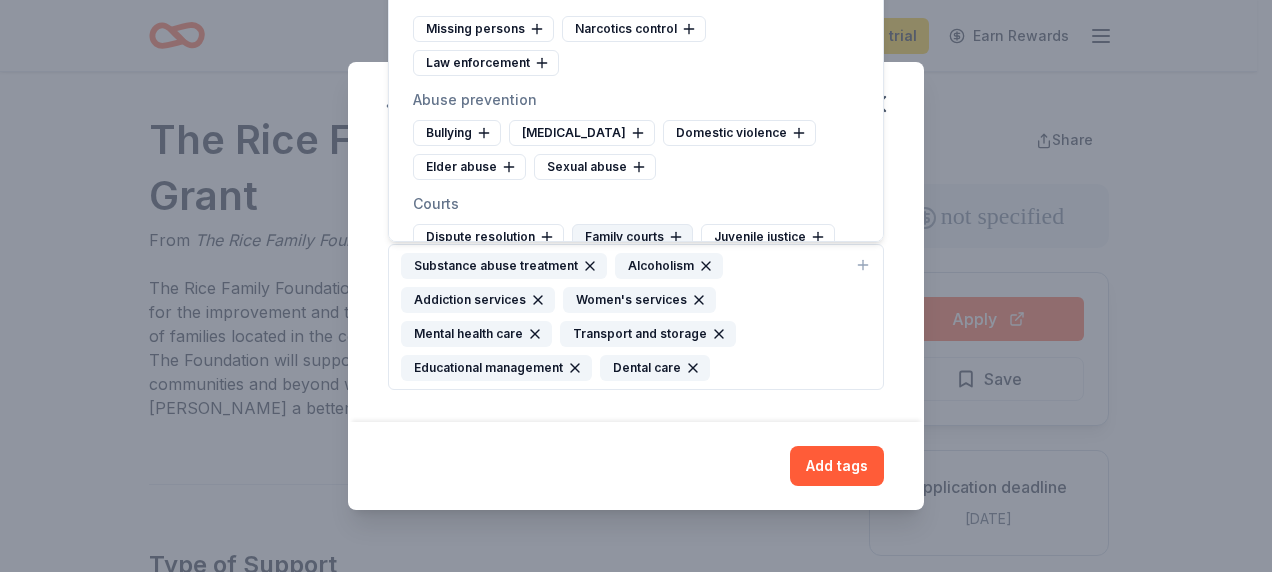 click on "Family courts" at bounding box center (632, 237) 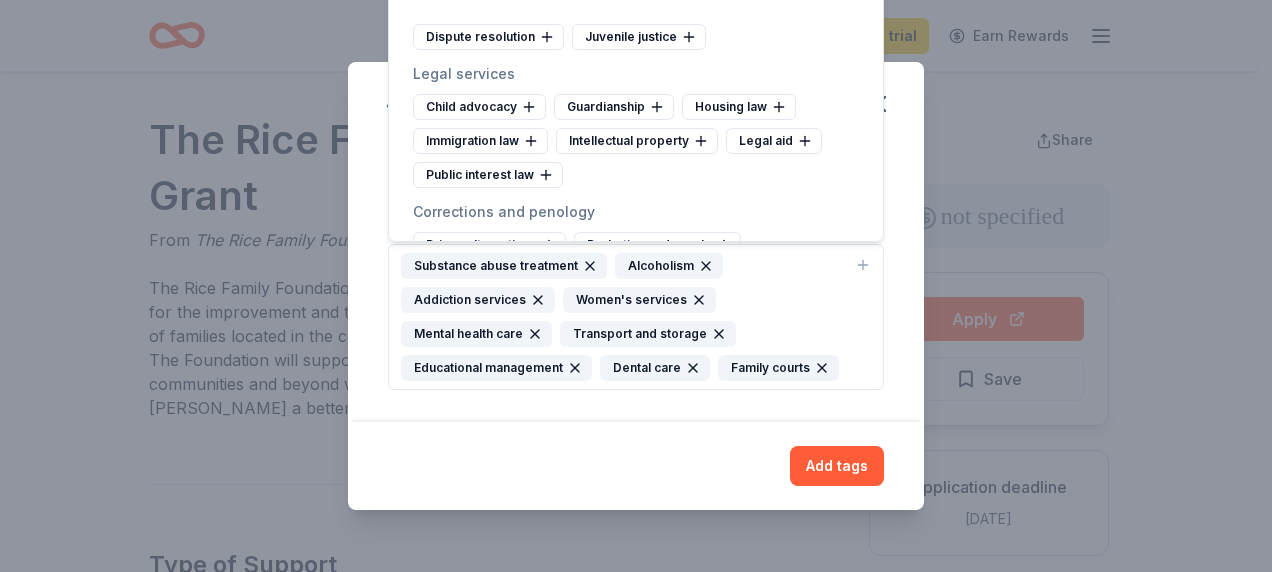 scroll, scrollTop: 6517, scrollLeft: 0, axis: vertical 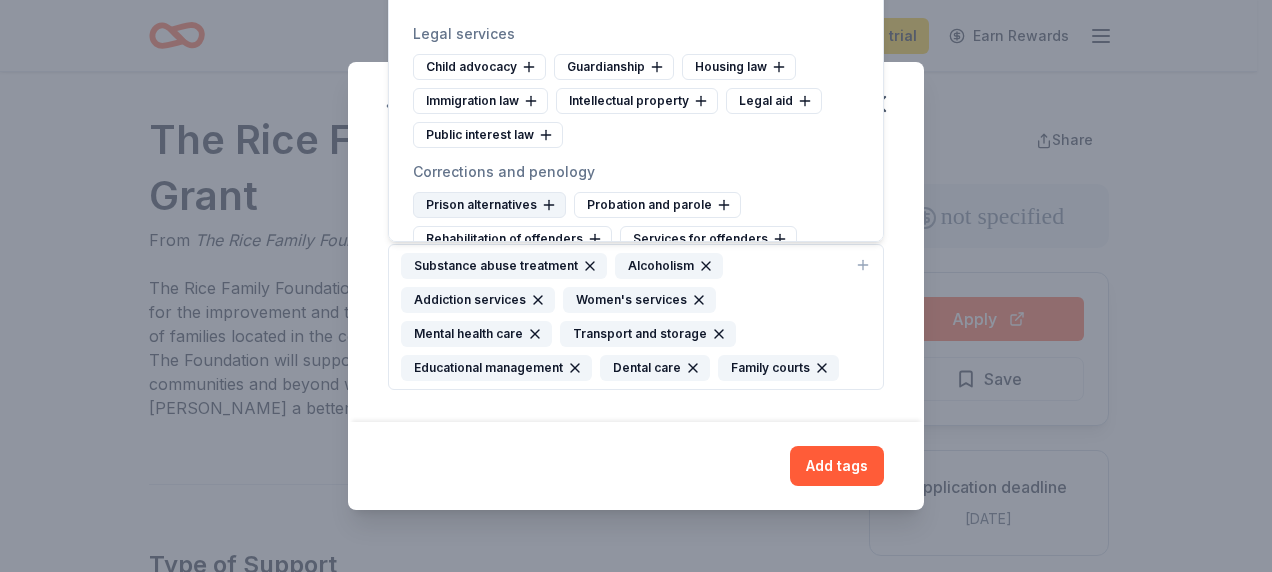 click on "Prison alternatives" at bounding box center [489, 205] 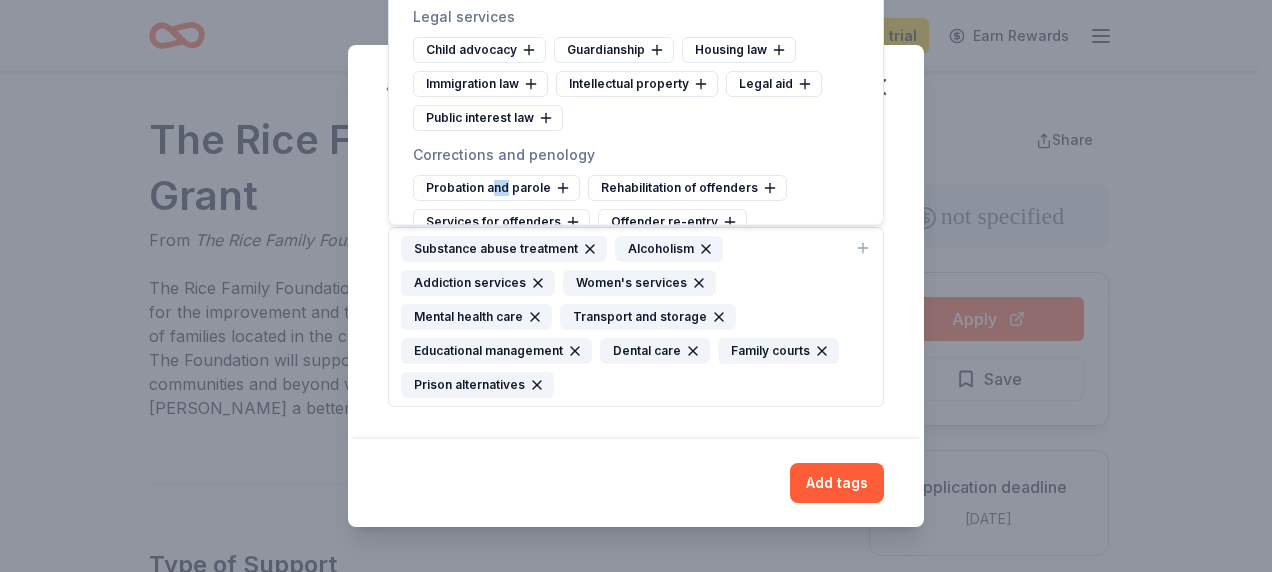 drag, startPoint x: 497, startPoint y: 160, endPoint x: 505, endPoint y: 140, distance: 21.540659 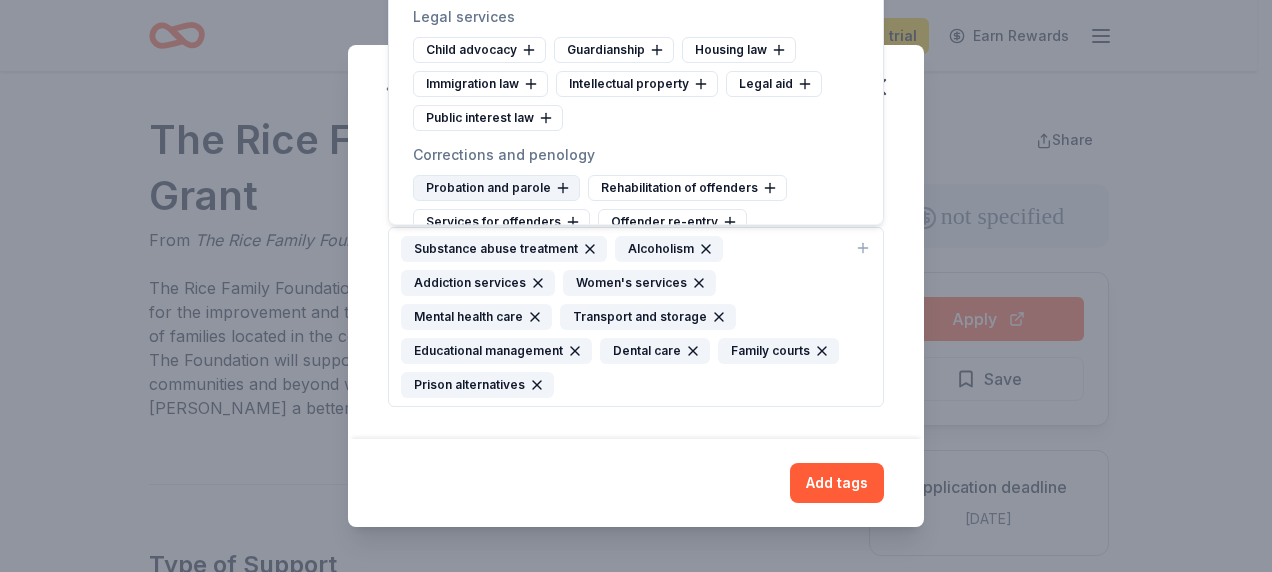 drag, startPoint x: 505, startPoint y: 140, endPoint x: 460, endPoint y: 163, distance: 50.537113 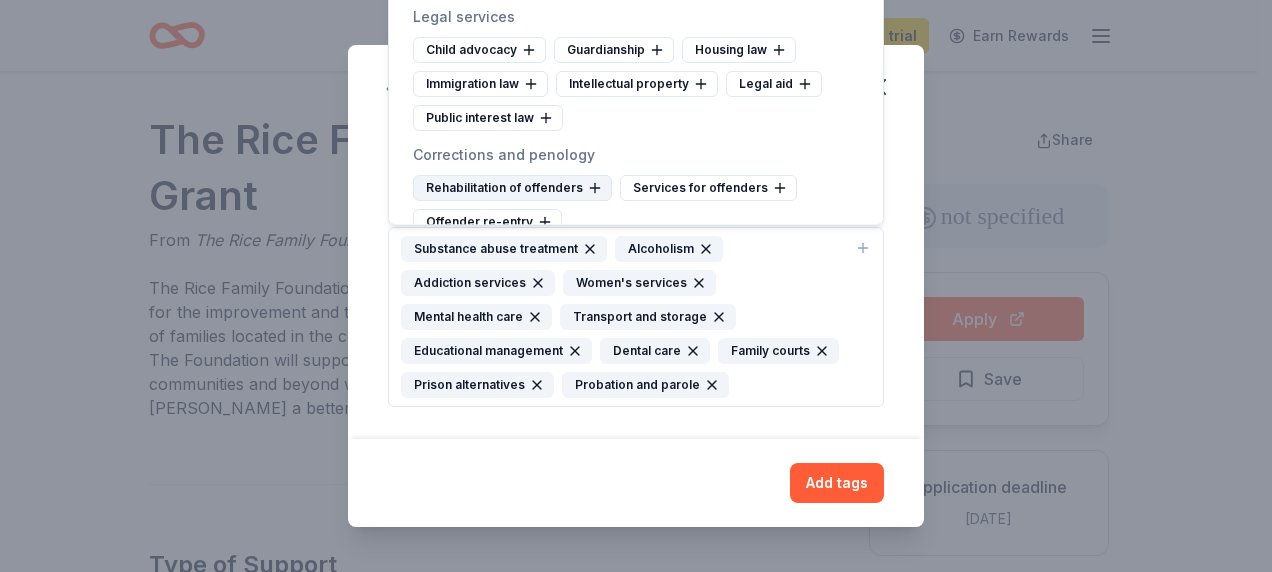 click on "Rehabilitation of offenders" at bounding box center [512, 188] 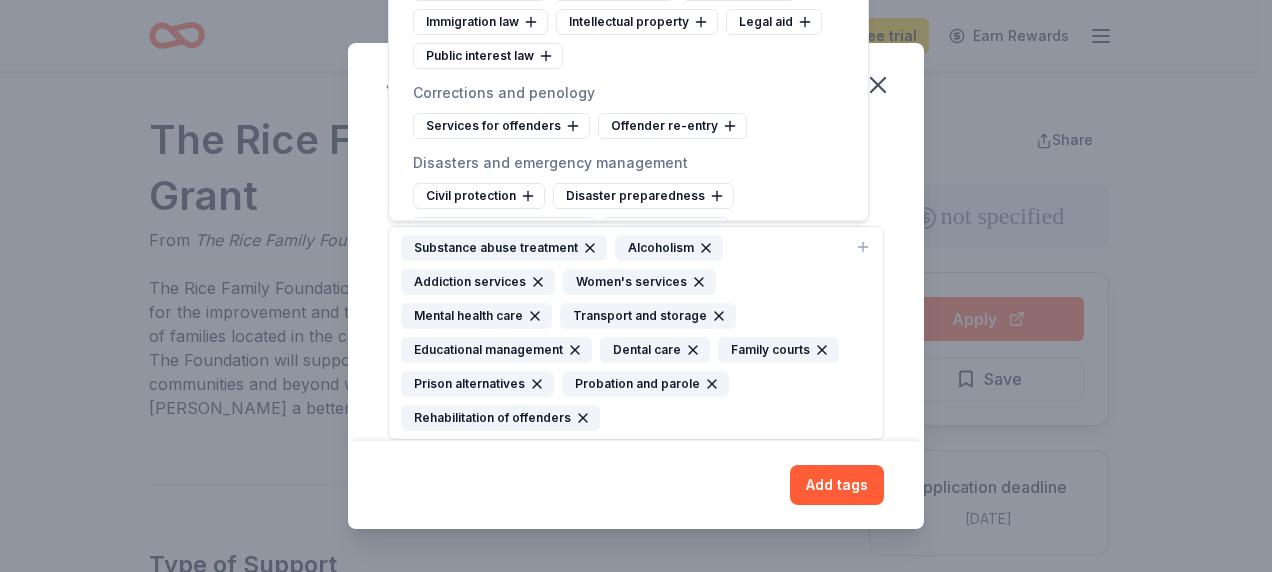 scroll, scrollTop: 6717, scrollLeft: 0, axis: vertical 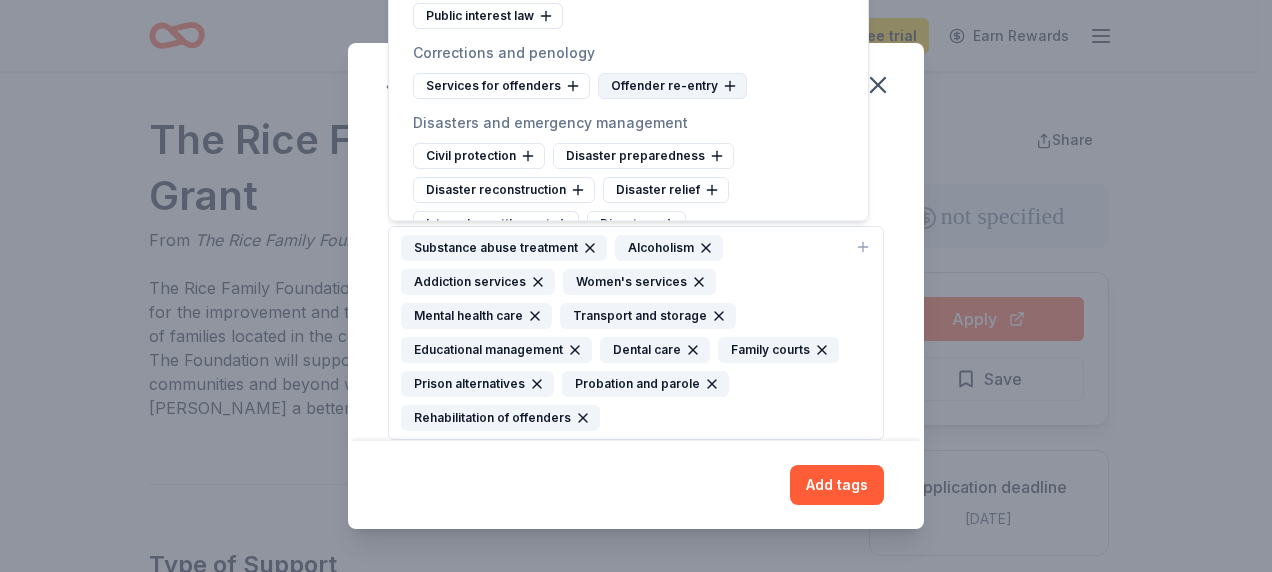 click on "Offender re-entry" at bounding box center (672, 86) 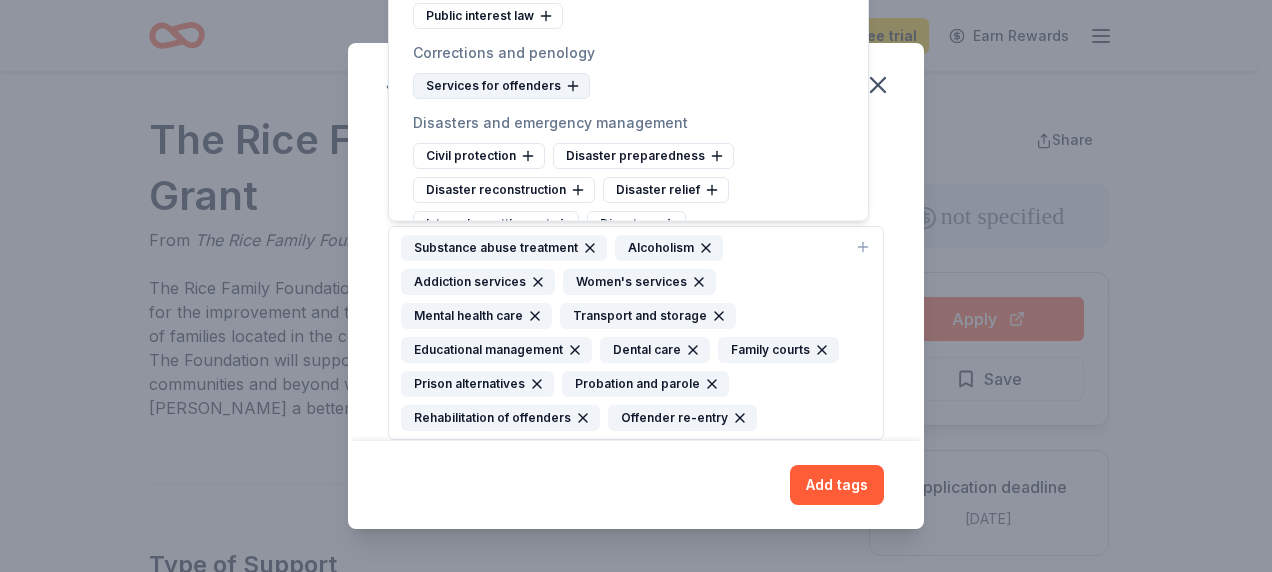 click on "Services for offenders" at bounding box center [501, 86] 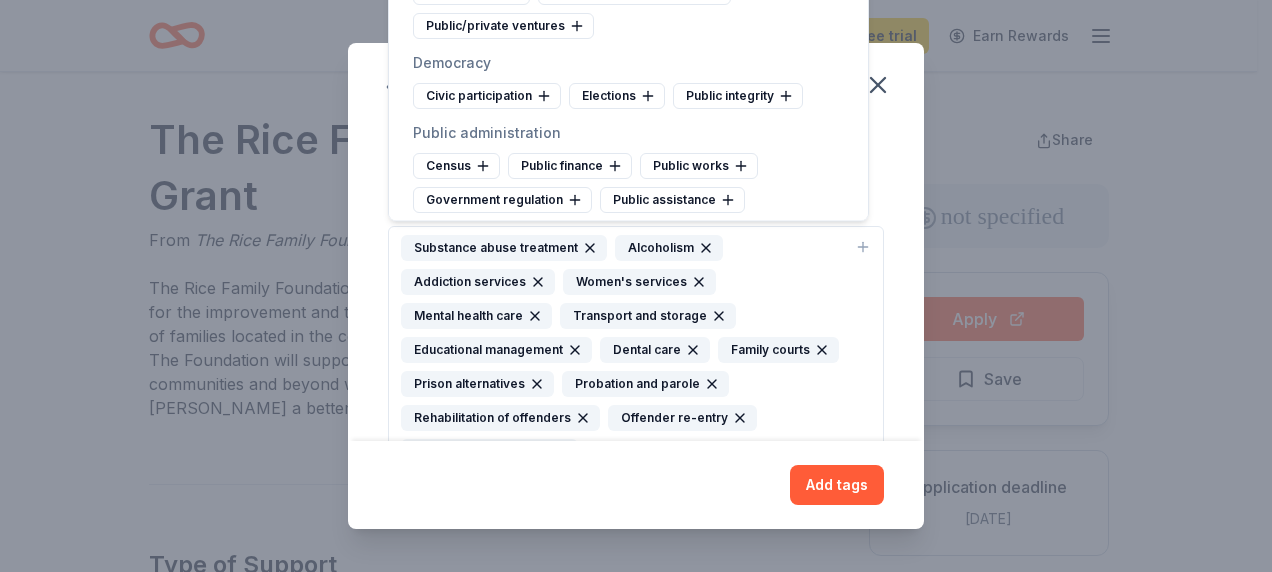 scroll, scrollTop: 7197, scrollLeft: 0, axis: vertical 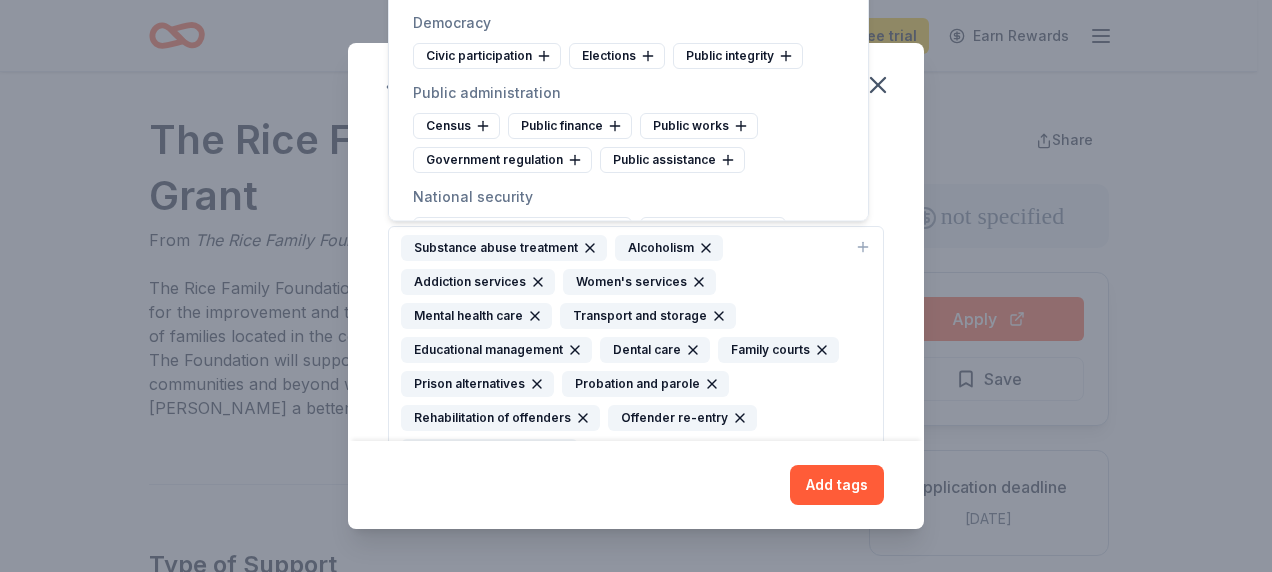 click on "Cause tags for your project From your  project details, mission, and NTEE code   we found the tags below. Add or remove tags to further refine your cause category. Cause tags * Substance abuse treatment Alcoholism Addiction services Women's services Mental health care Transport and storage Educational management Dental care Family courts Prison alternatives Probation and parole Rehabilitation of offenders Offender re-entry Services for offenders Add tags" at bounding box center [636, 286] 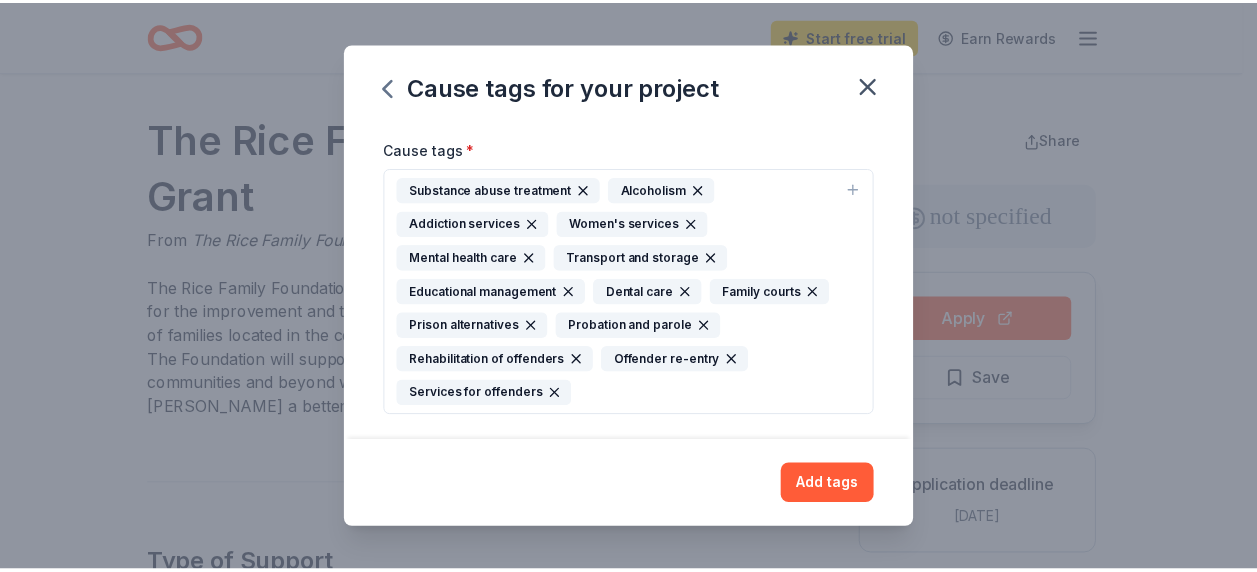 scroll, scrollTop: 58, scrollLeft: 0, axis: vertical 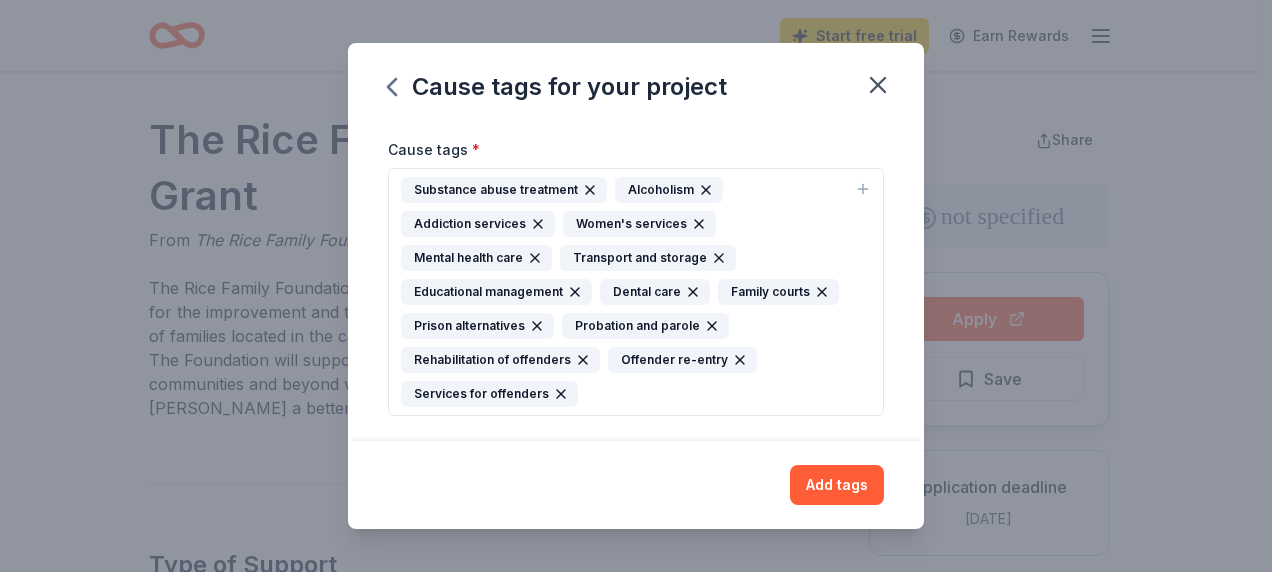 click 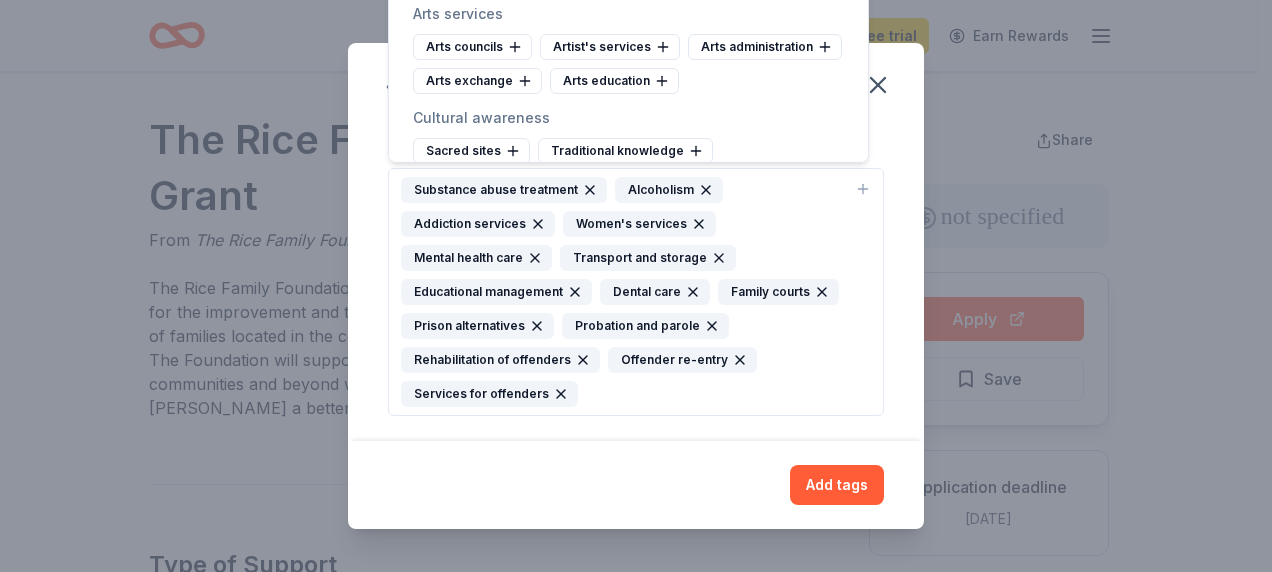 click on "Cause tags for your project From your  project details, mission, and NTEE code   we found the tags below. Add or remove tags to further refine your cause category. Cause tags * Substance abuse treatment Alcoholism Addiction services Women's services Mental health care Transport and storage Educational management Dental care Family courts Prison alternatives Probation and parole Rehabilitation of offenders Offender re-entry Services for offenders Add tags" at bounding box center [636, 286] 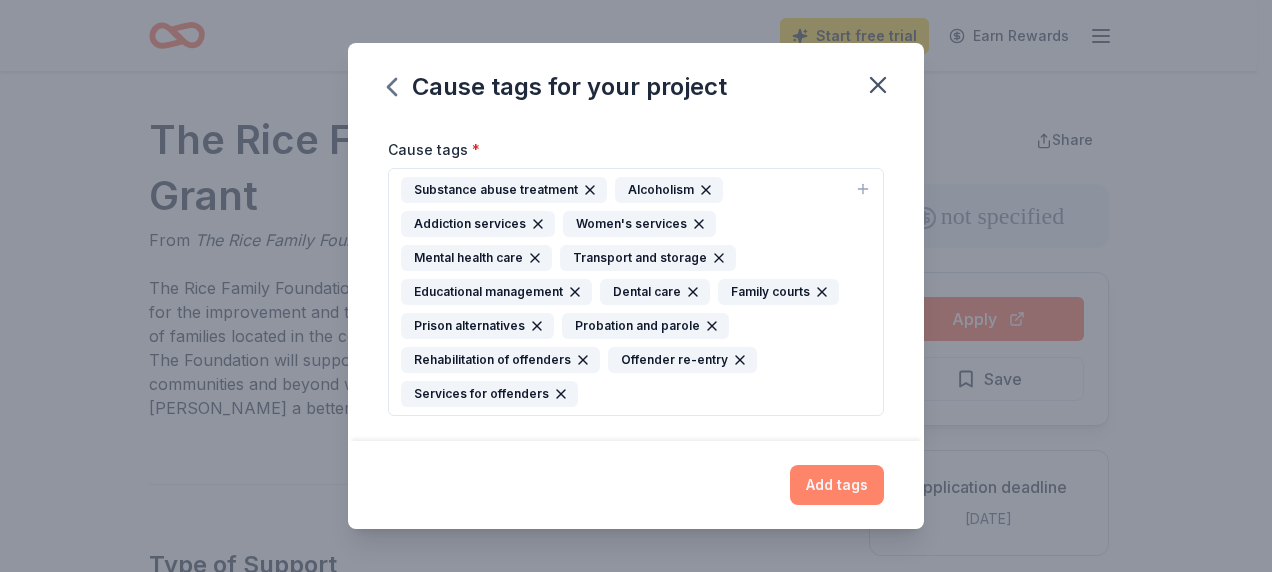 click on "Add tags" at bounding box center (837, 485) 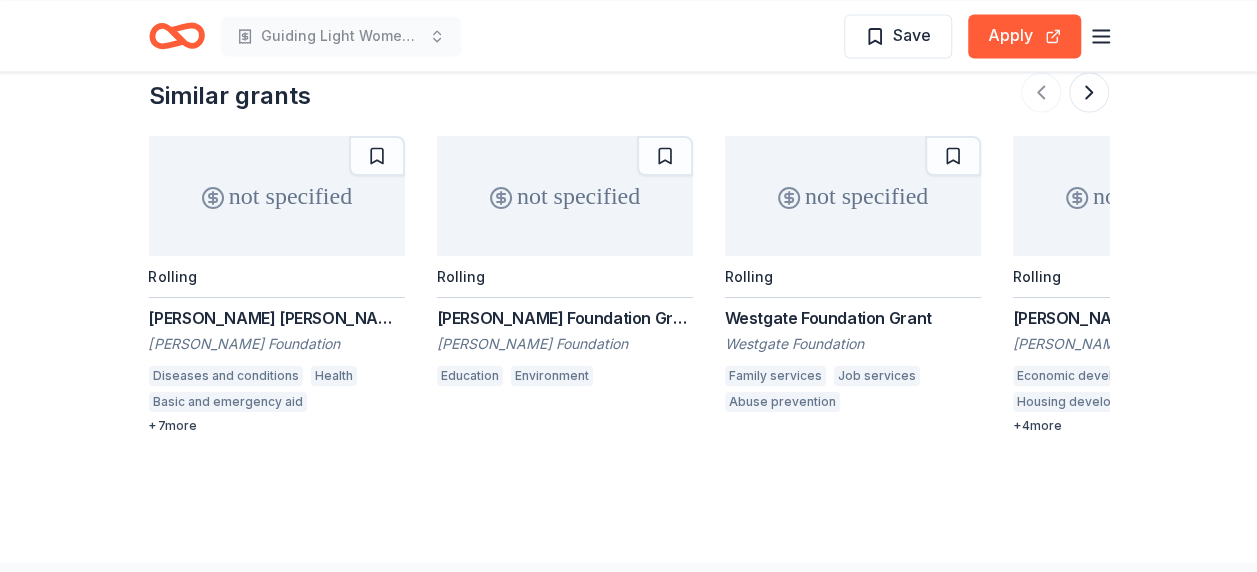 scroll, scrollTop: 1831, scrollLeft: 0, axis: vertical 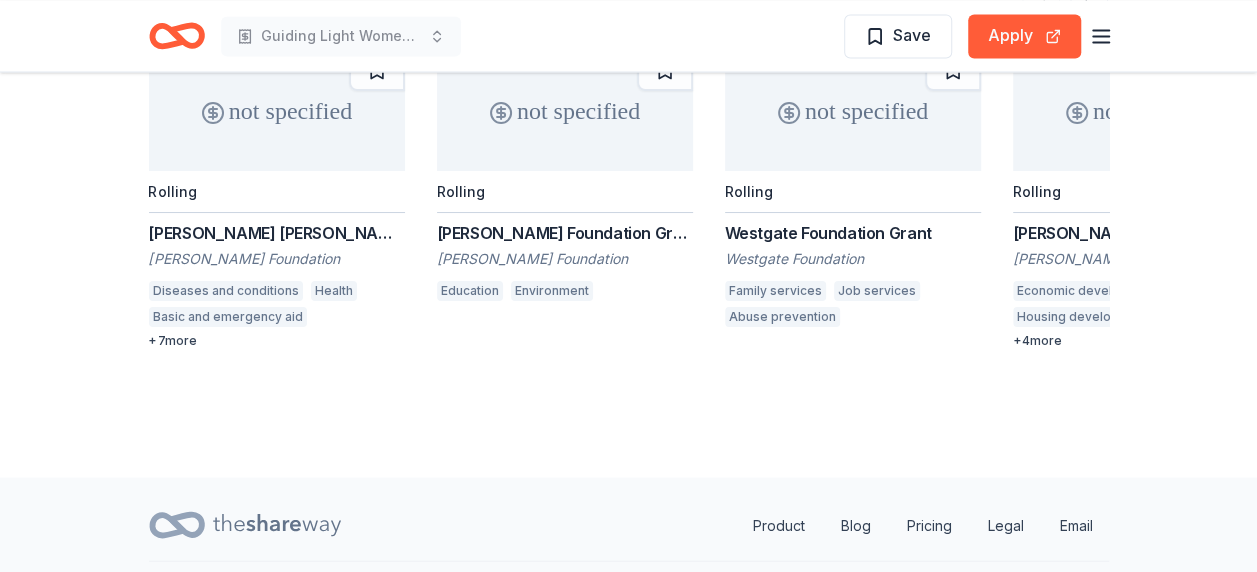 type 